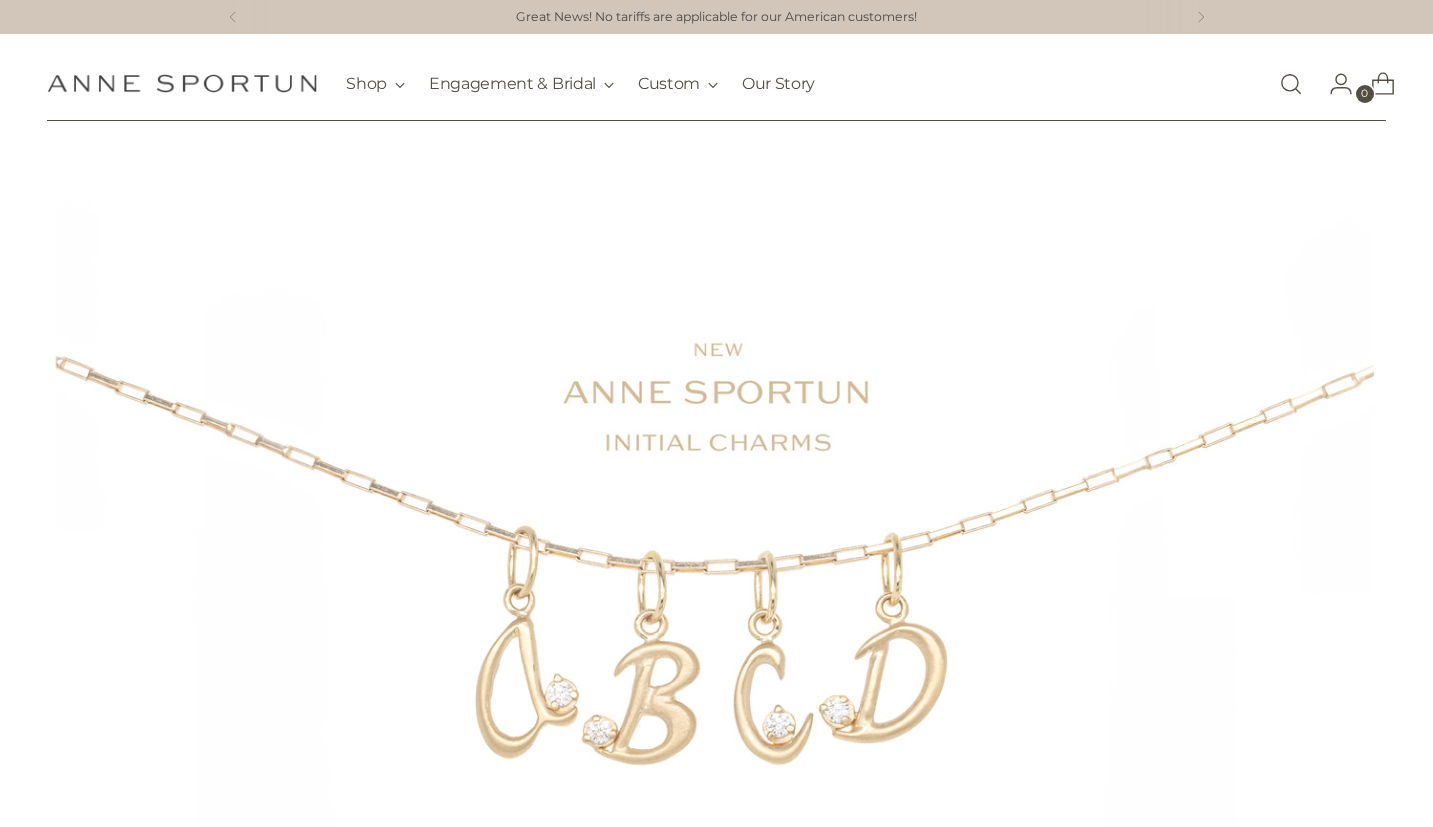 scroll, scrollTop: 0, scrollLeft: 0, axis: both 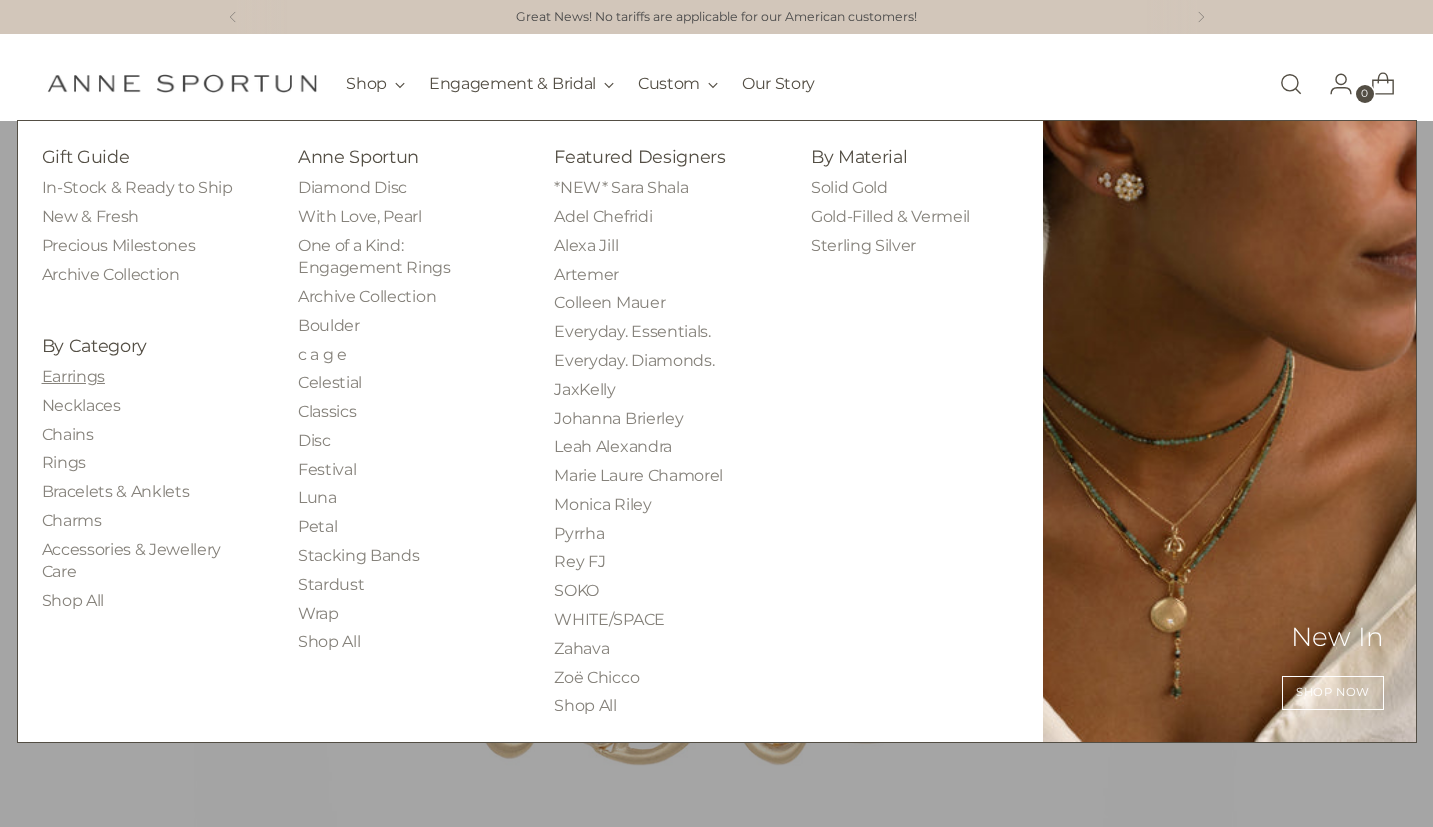 click on "Earrings" at bounding box center [73, 376] 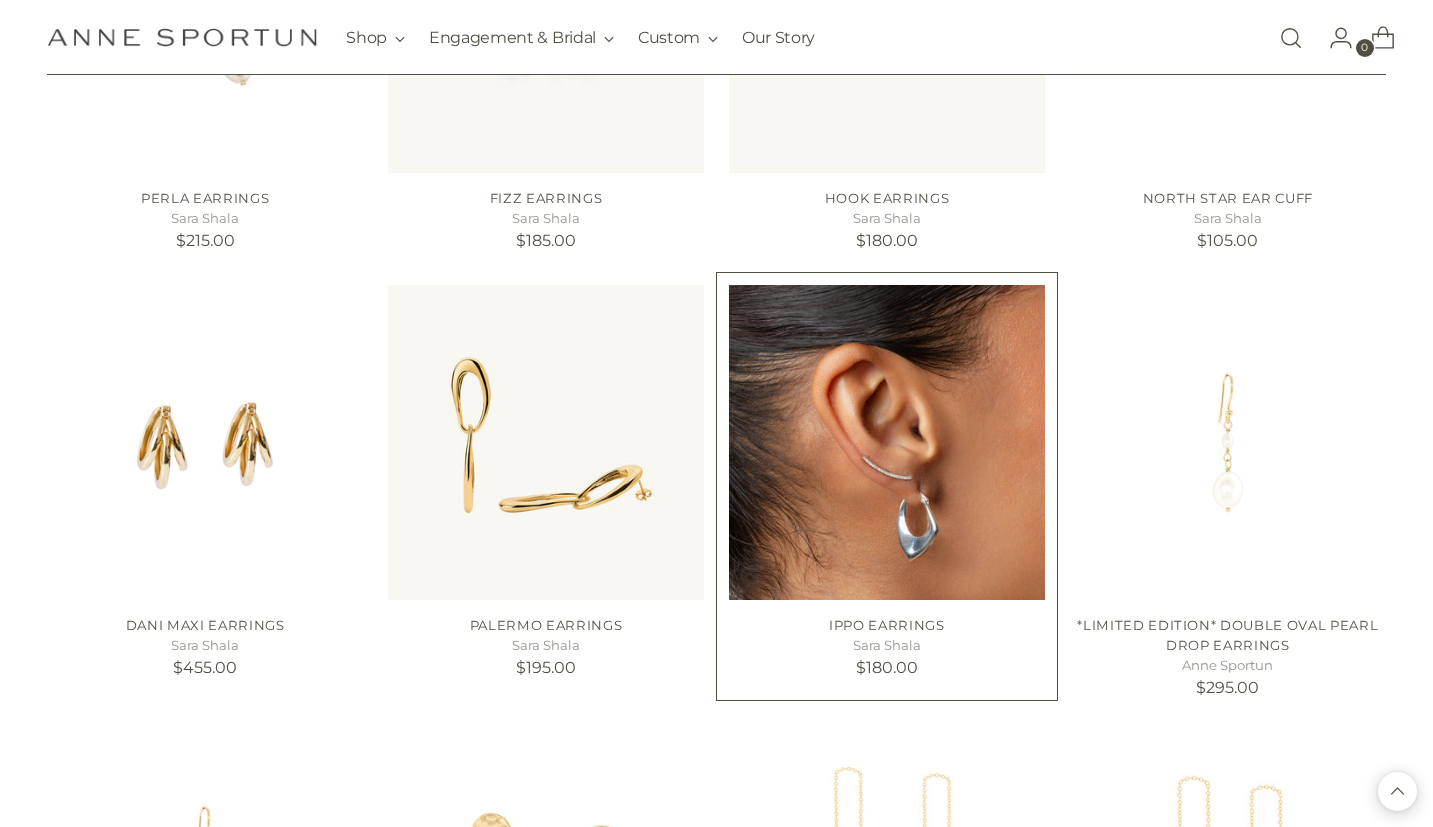 scroll, scrollTop: 1523, scrollLeft: 0, axis: vertical 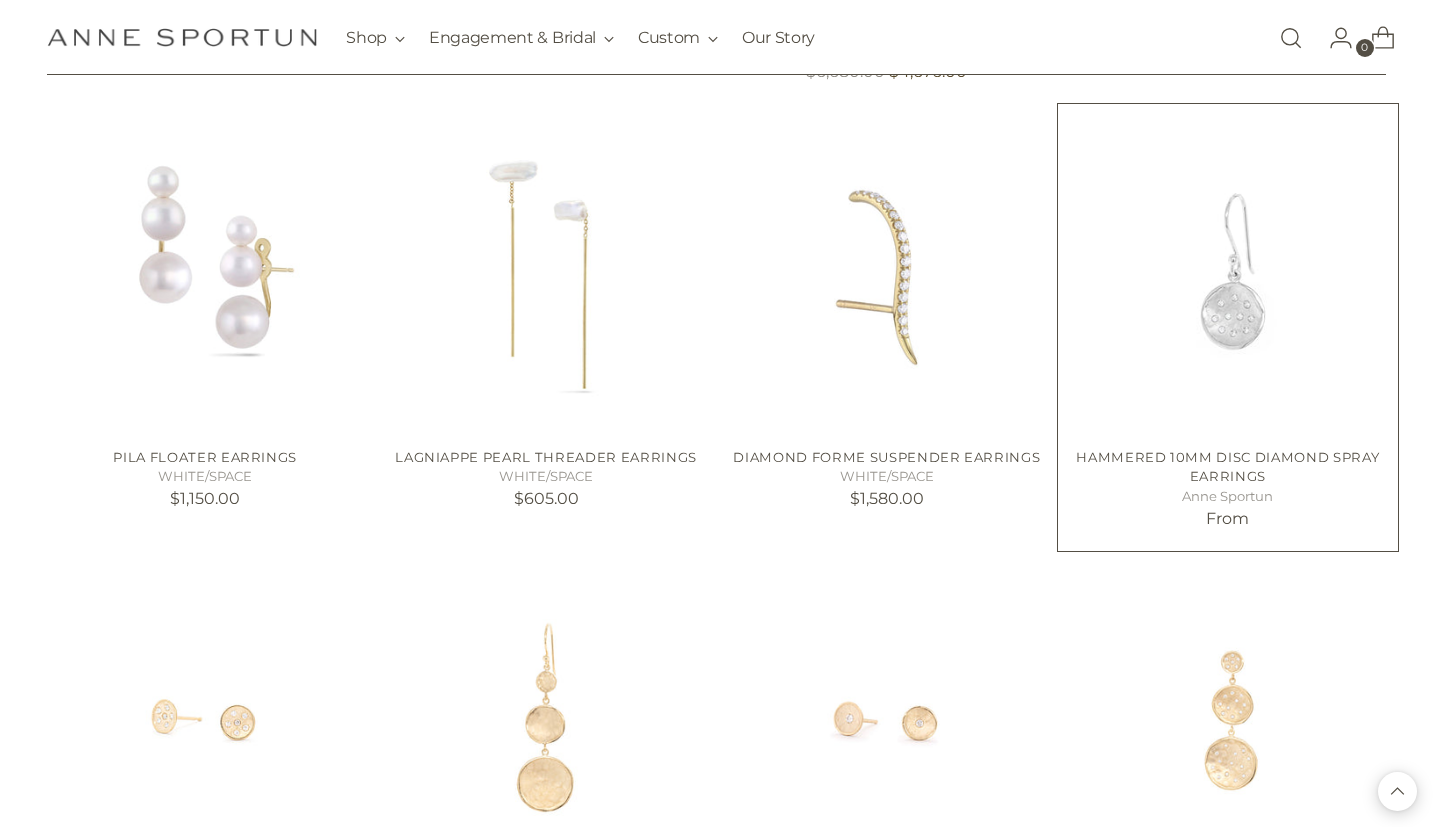 click at bounding box center (1228, 274) 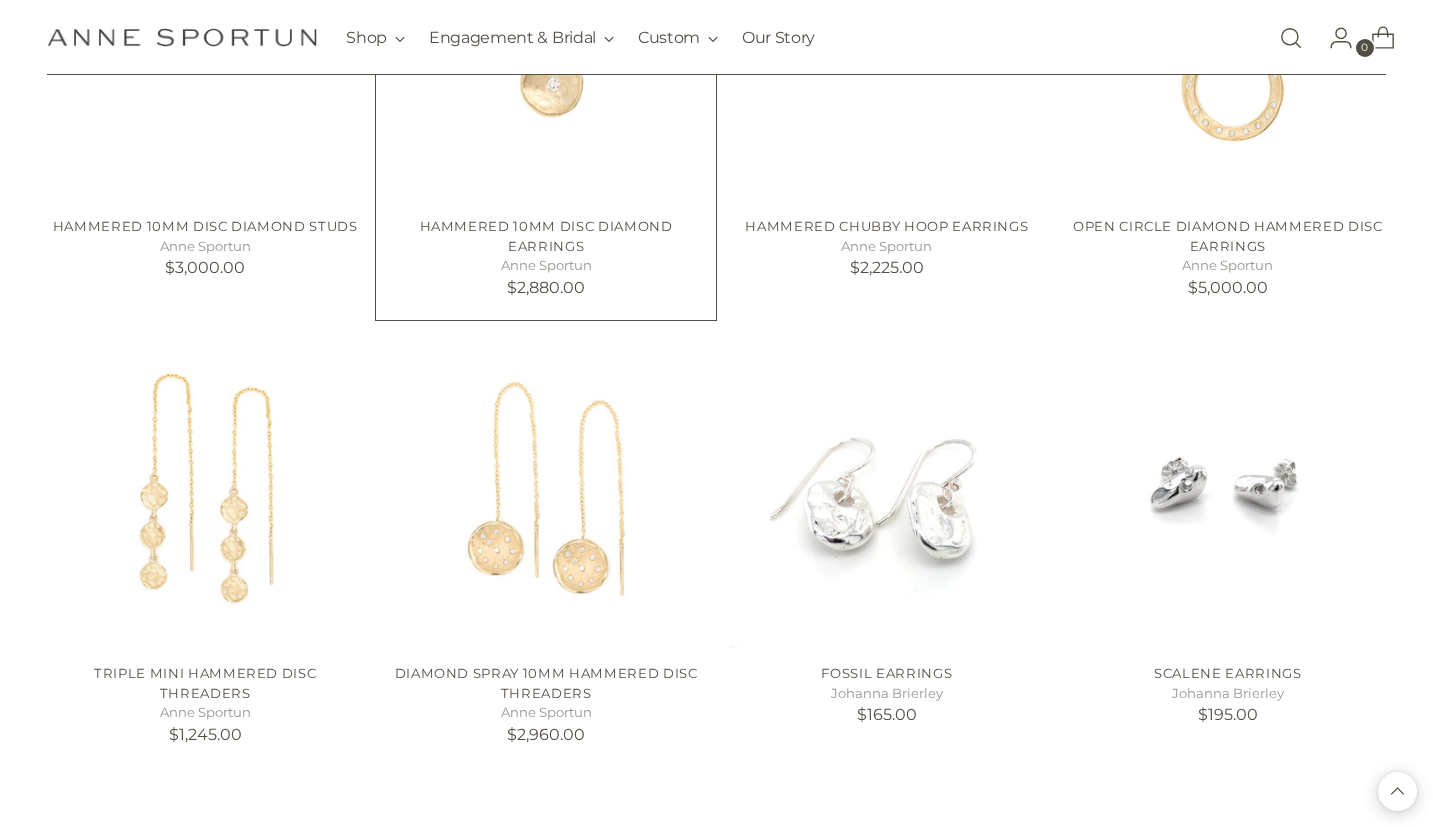scroll, scrollTop: 8586, scrollLeft: 0, axis: vertical 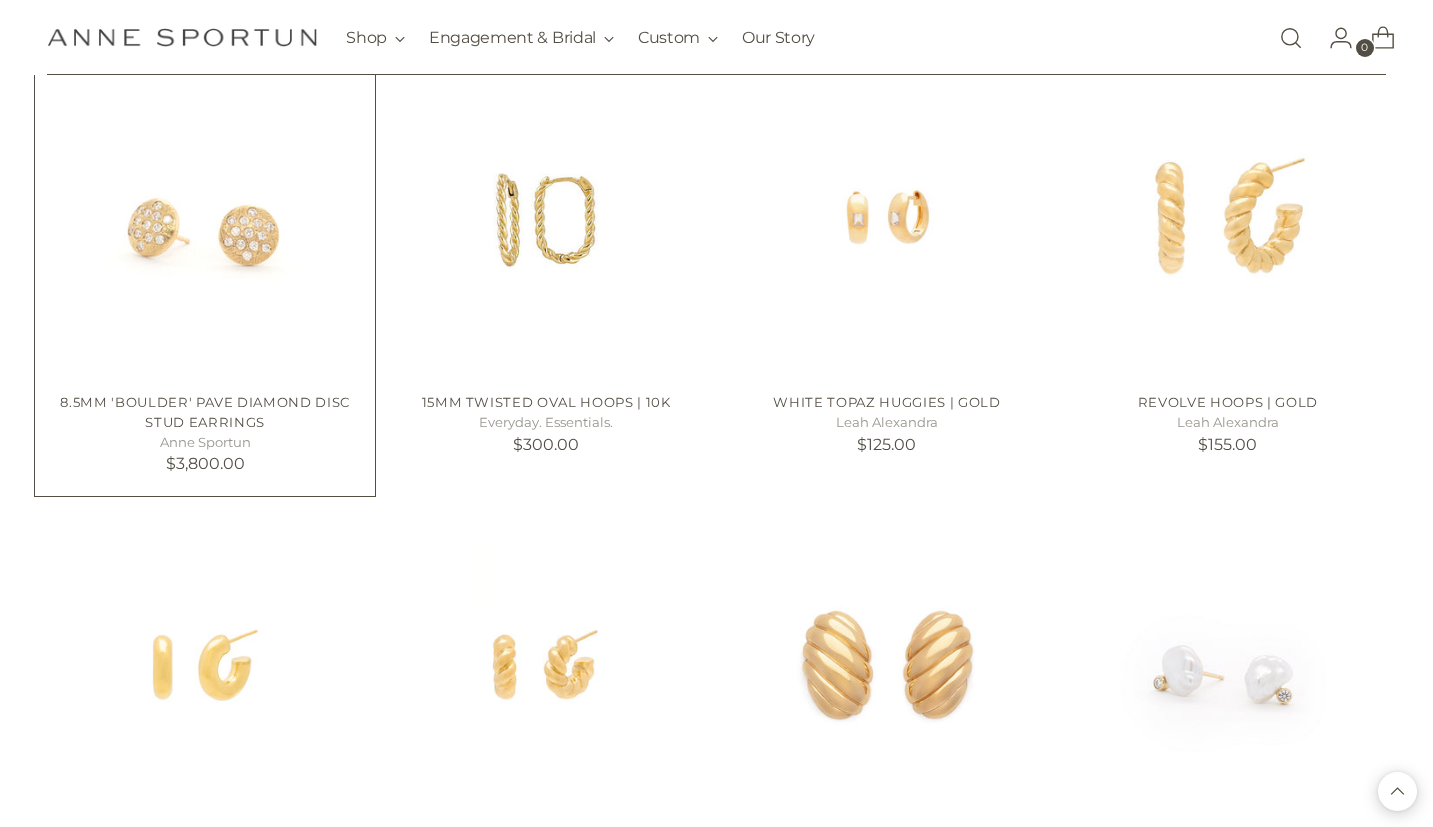 click at bounding box center [0, 0] 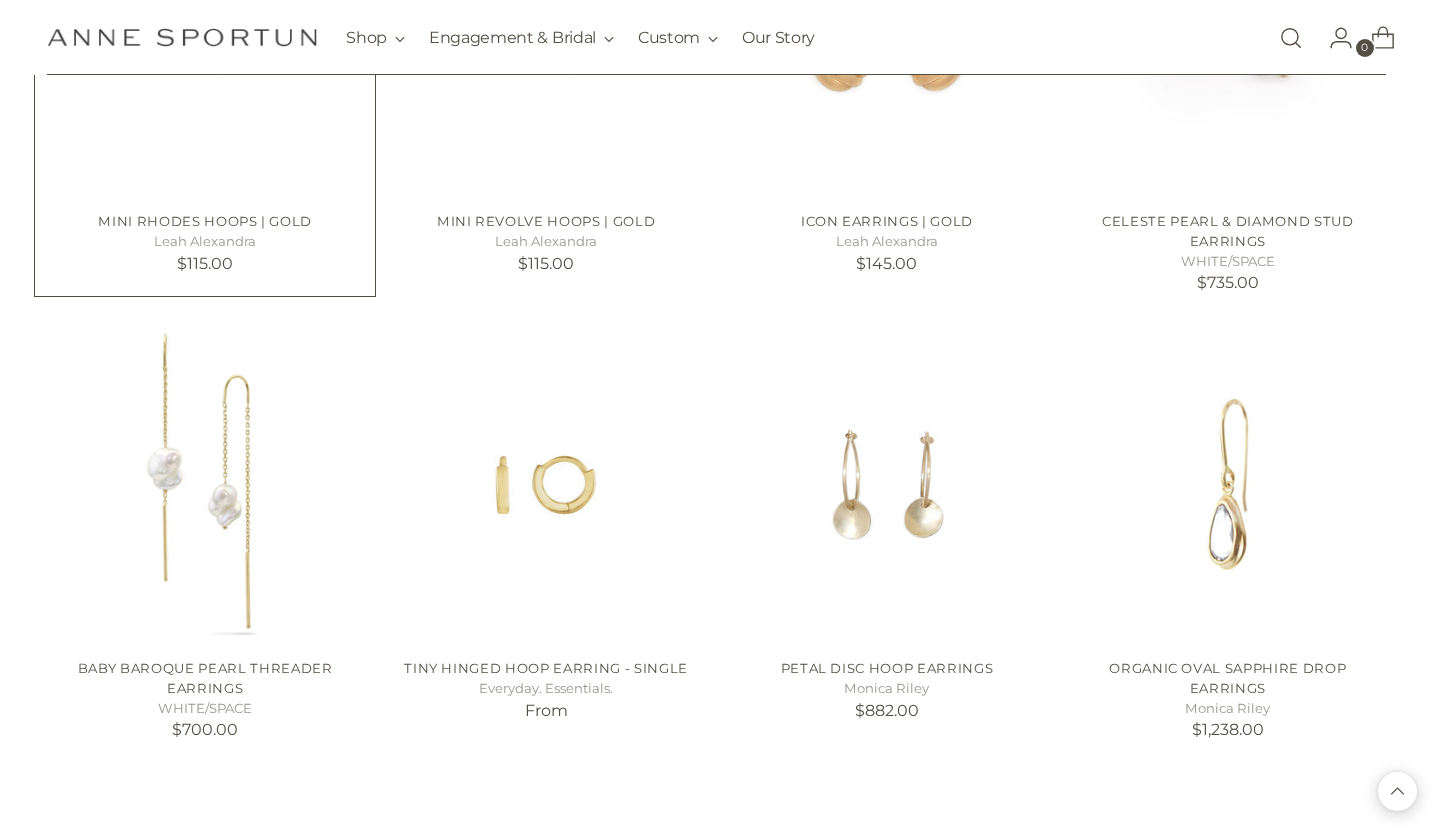 scroll, scrollTop: 10409, scrollLeft: 0, axis: vertical 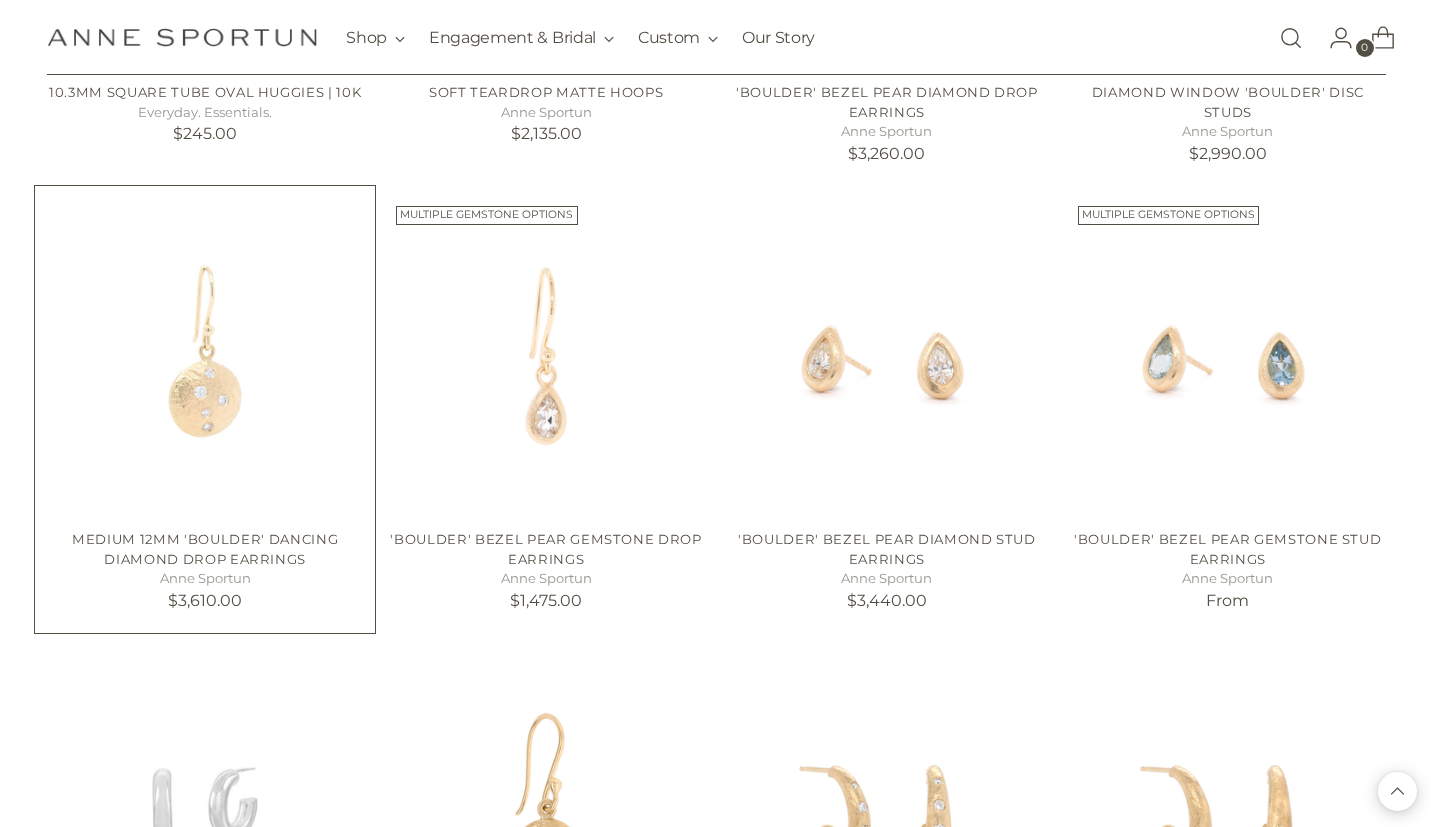 click at bounding box center (0, 0) 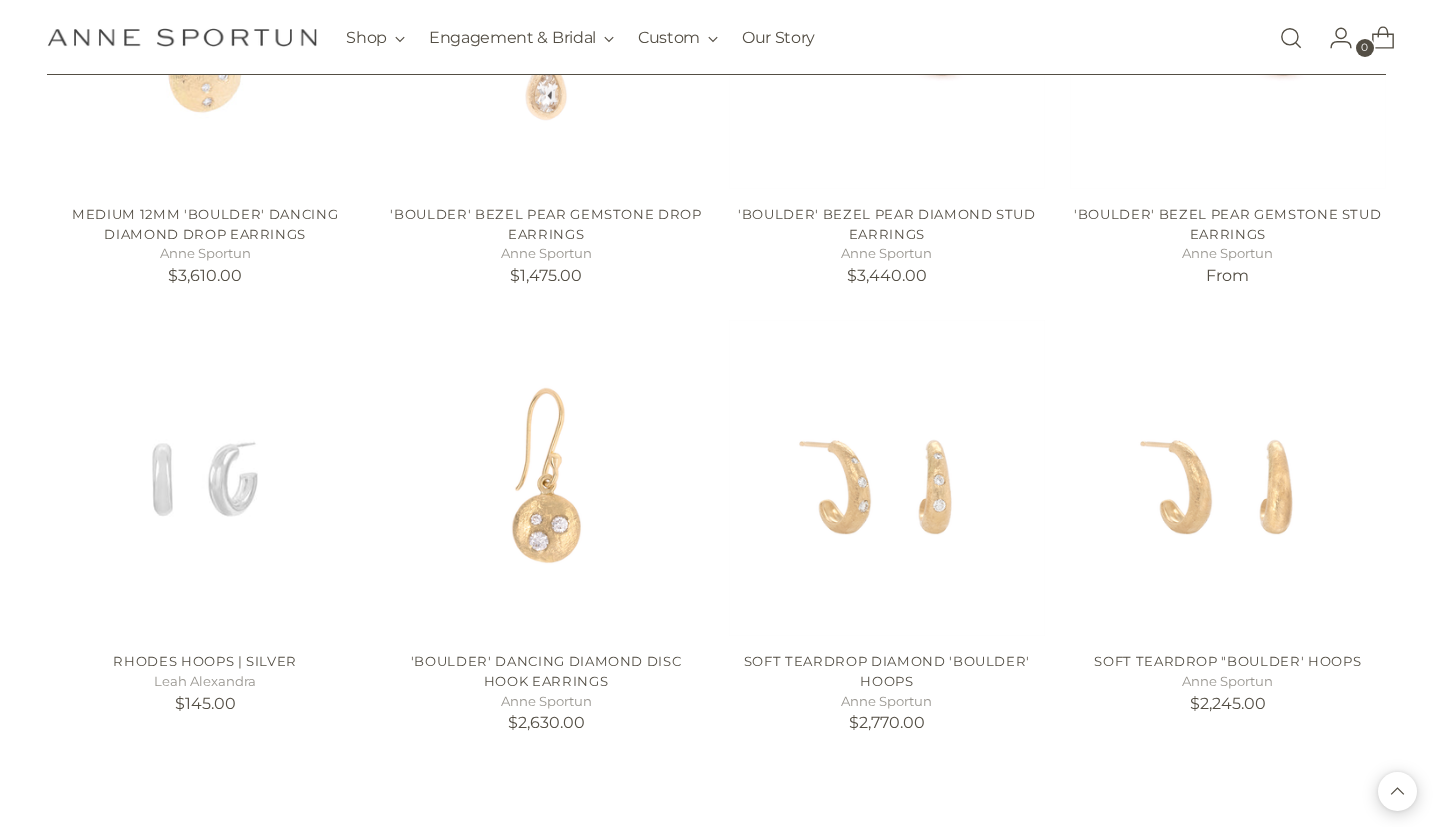 scroll, scrollTop: 16656, scrollLeft: 0, axis: vertical 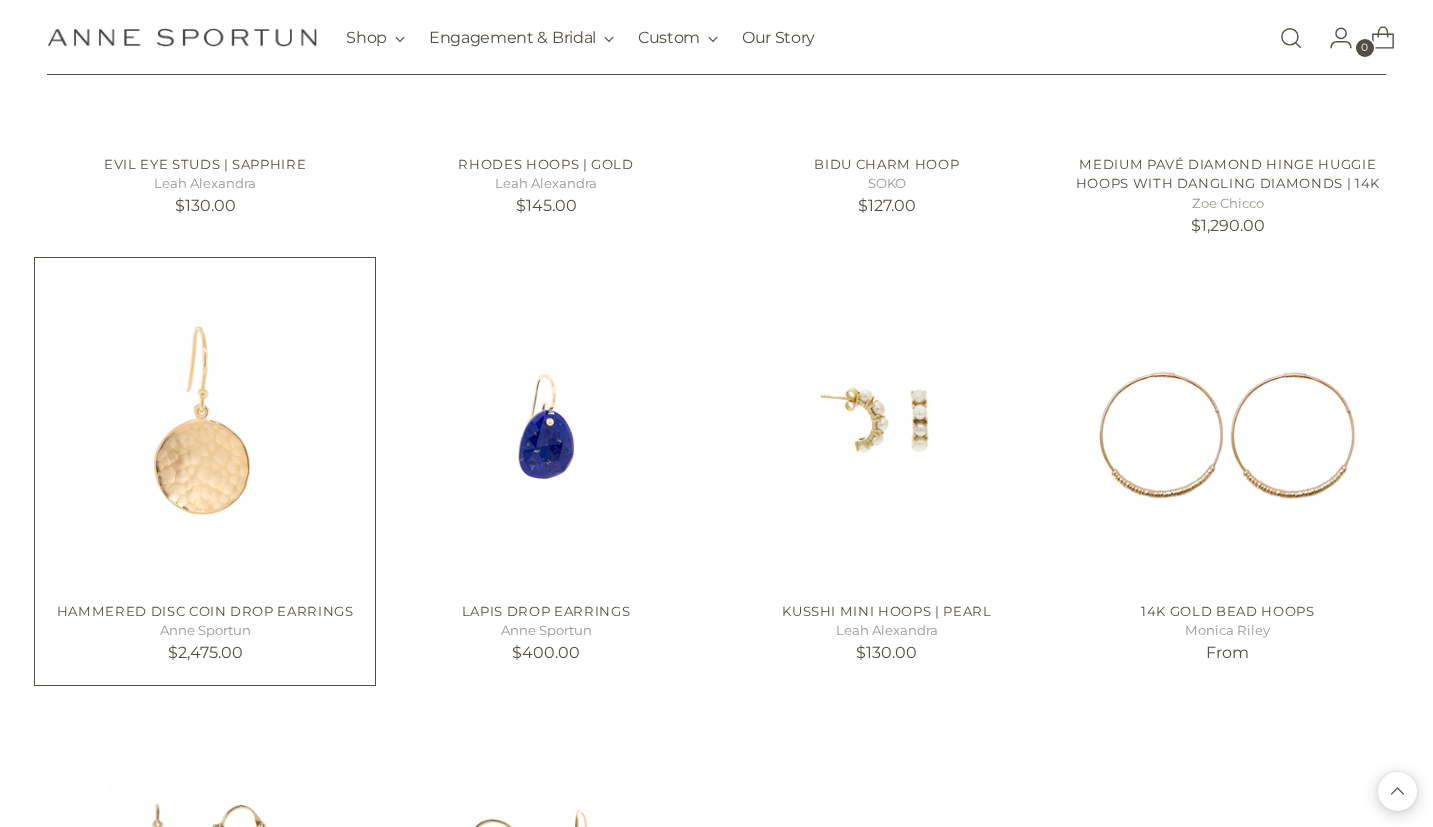 click at bounding box center (0, 0) 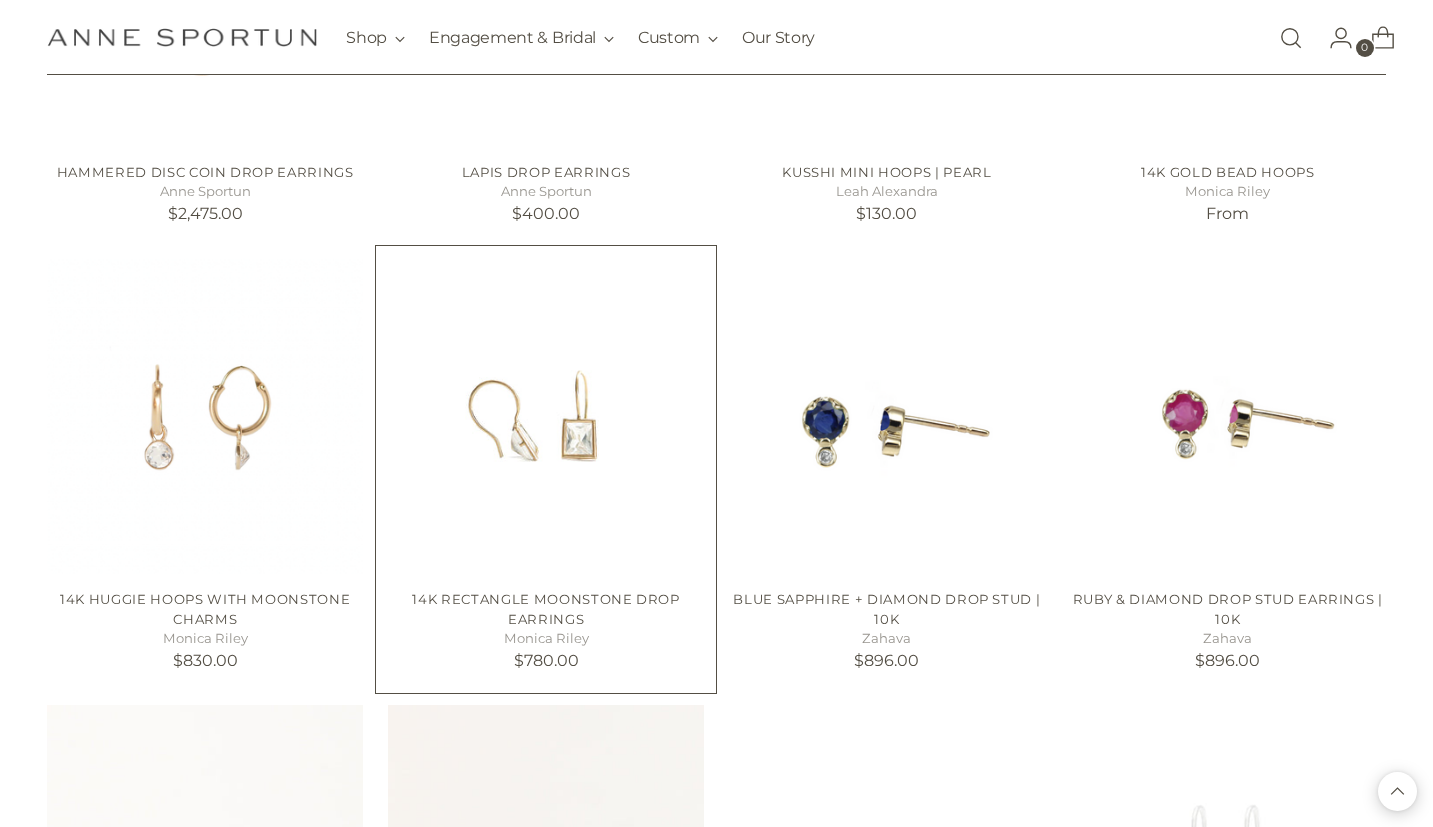 scroll, scrollTop: 22451, scrollLeft: 0, axis: vertical 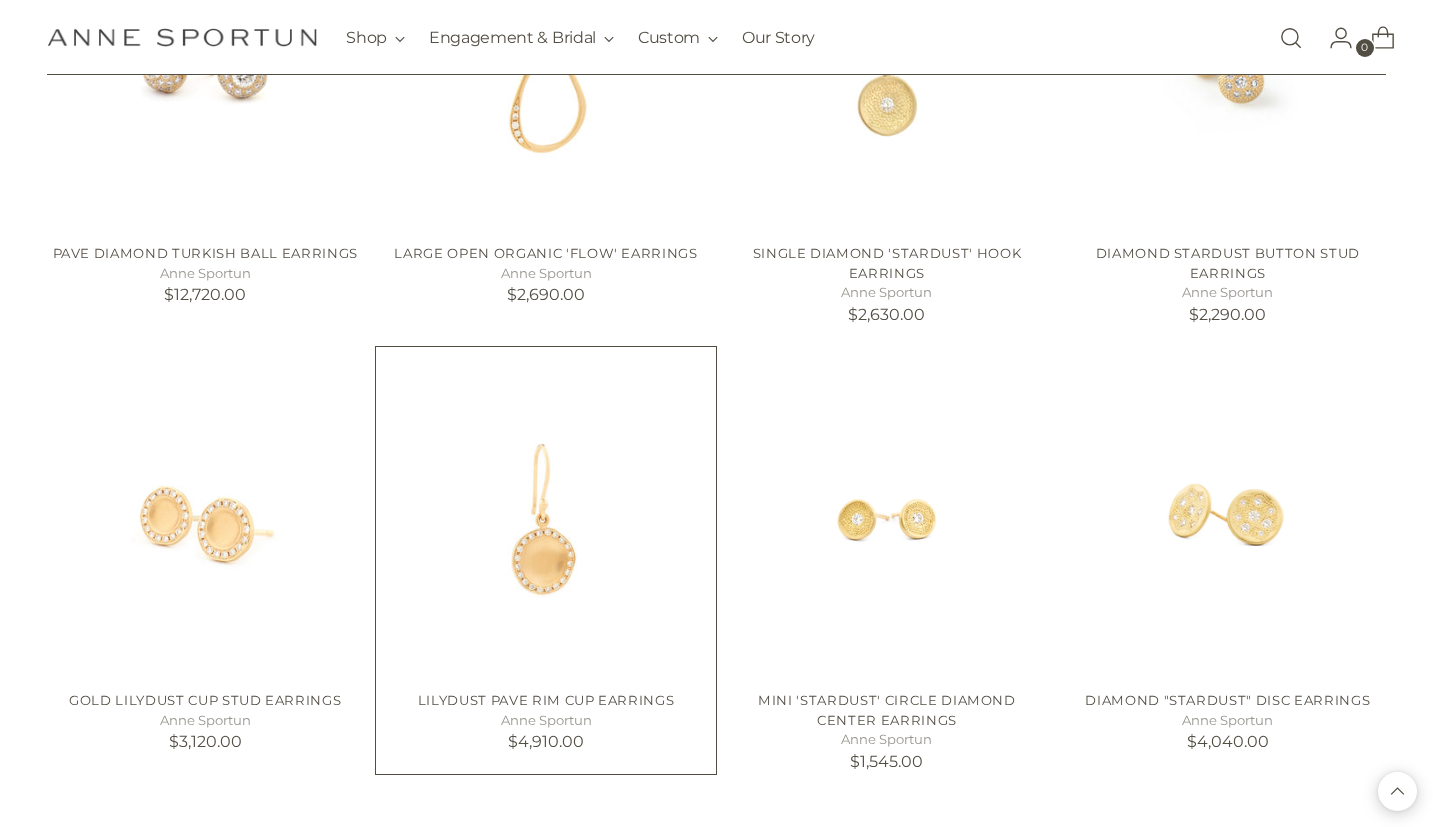 click at bounding box center (0, 0) 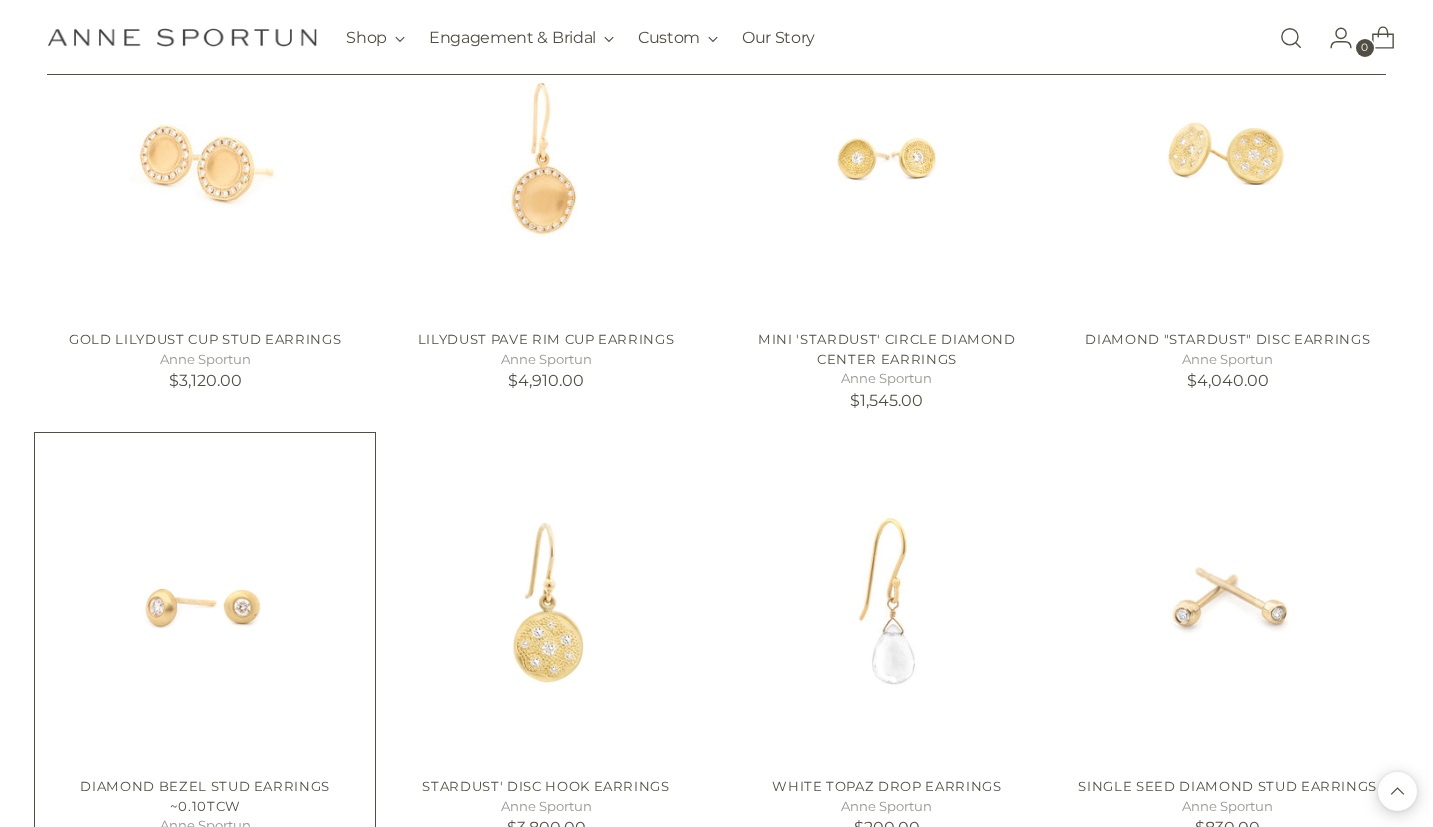 scroll, scrollTop: 38551, scrollLeft: 0, axis: vertical 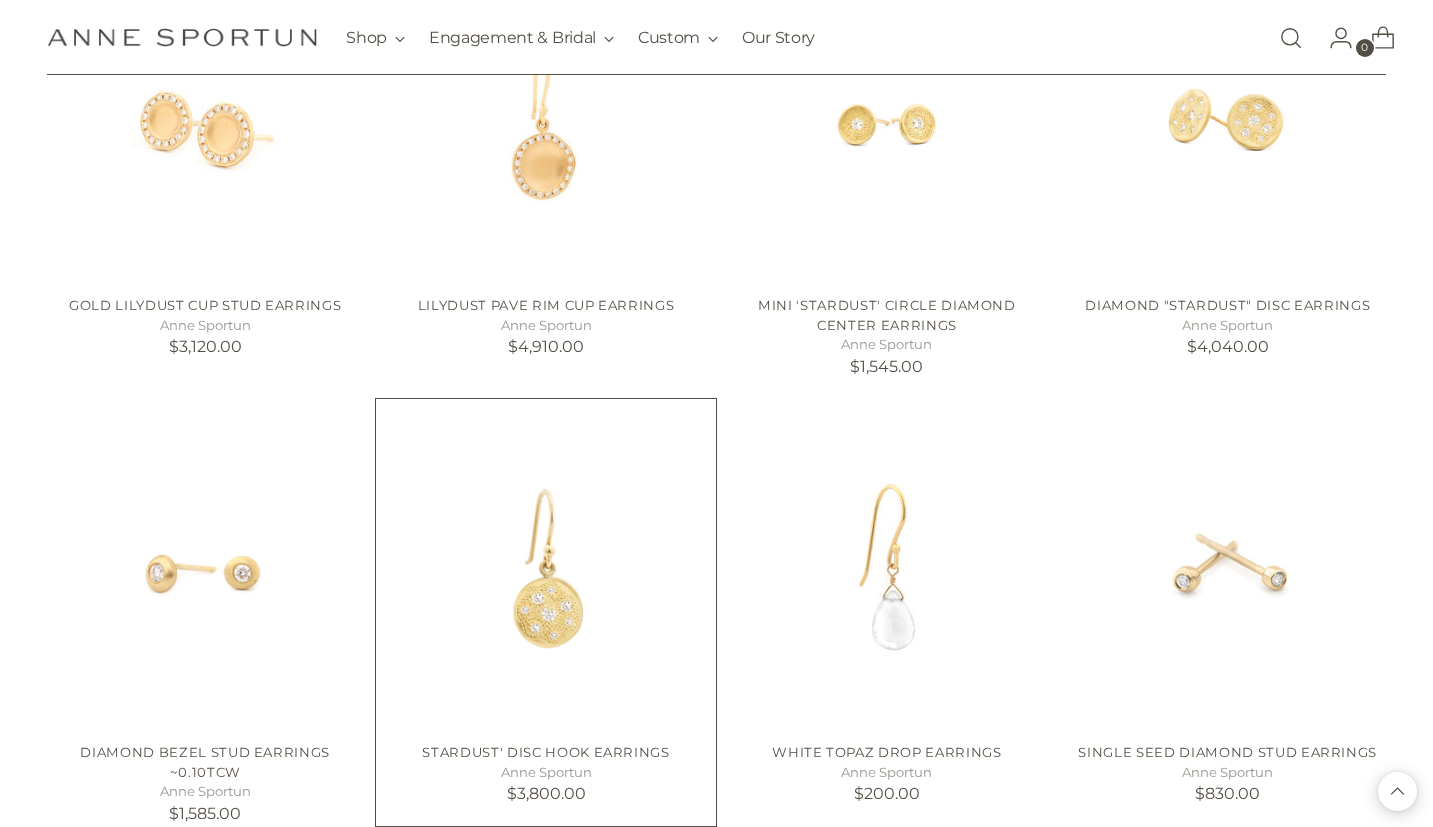 click at bounding box center (0, 0) 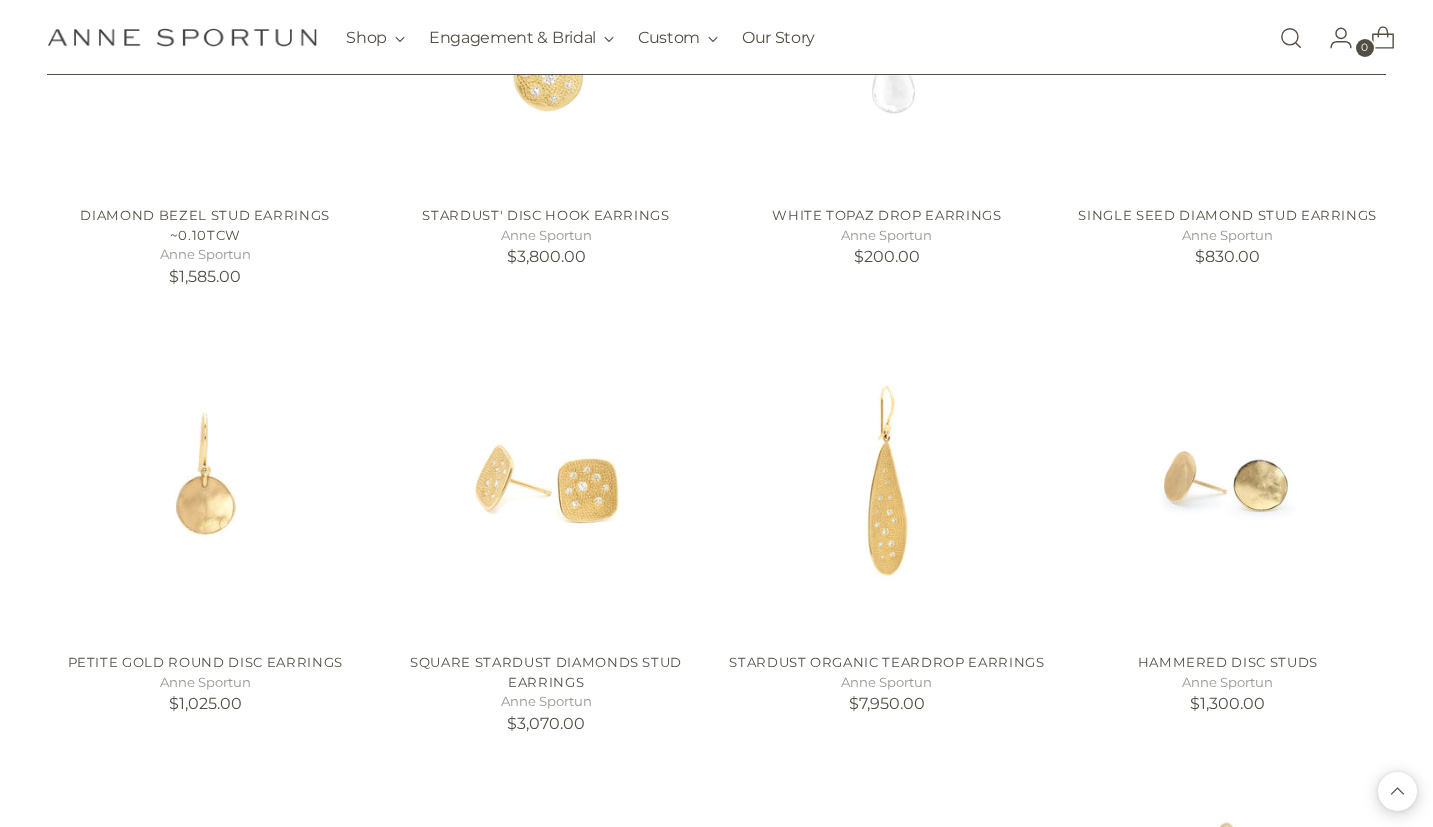 scroll, scrollTop: 39092, scrollLeft: 0, axis: vertical 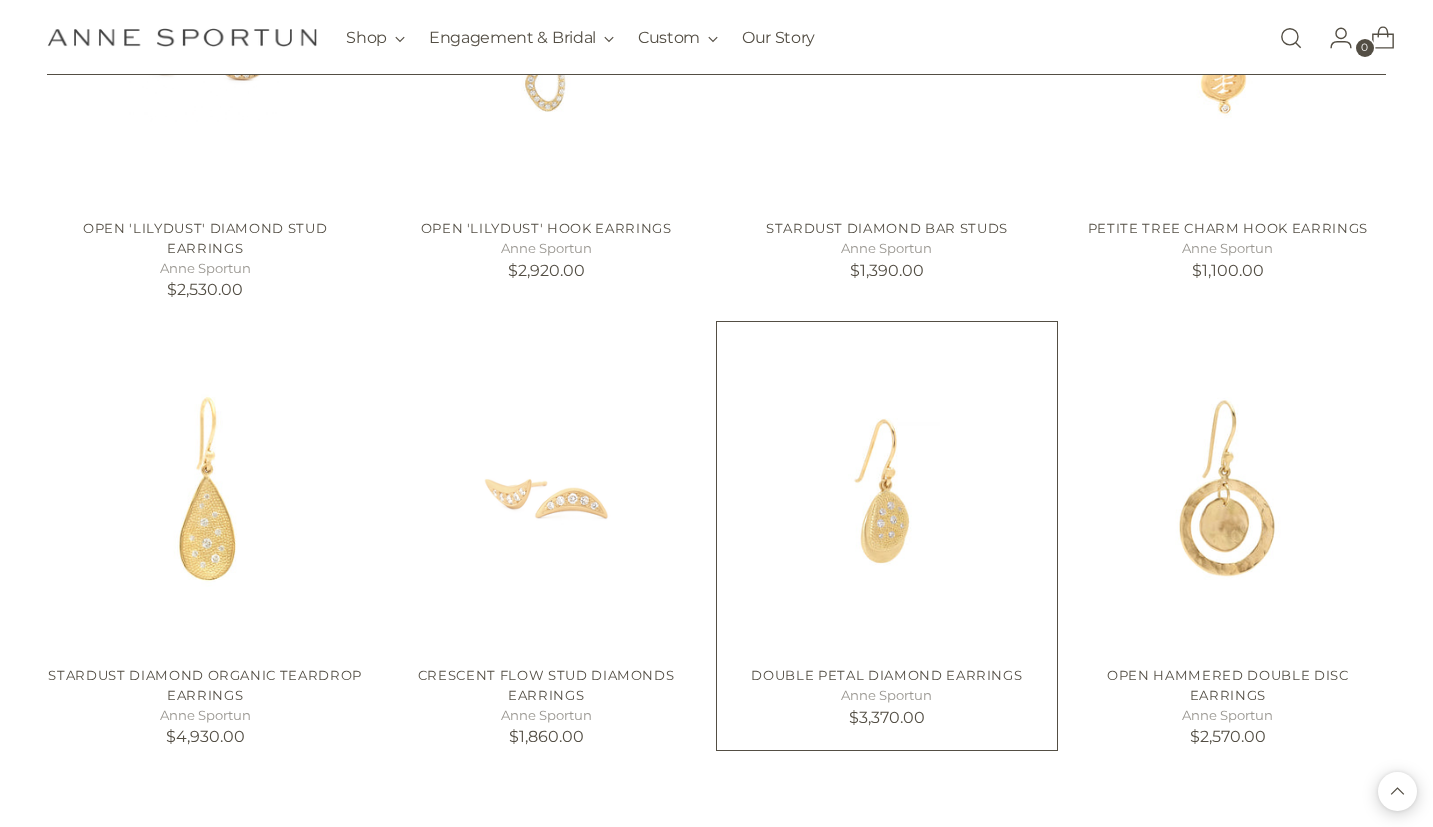 click at bounding box center (0, 0) 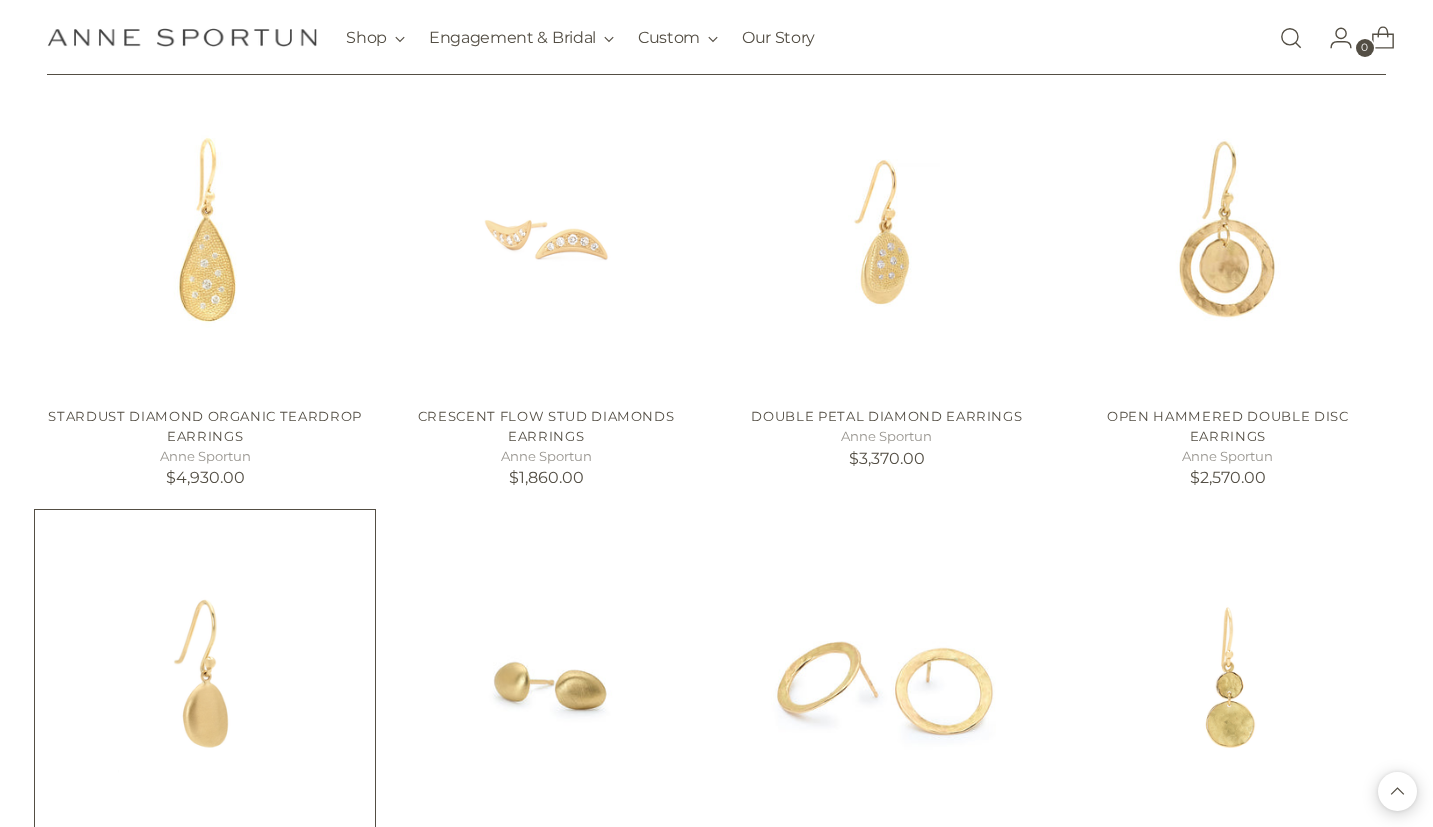 scroll, scrollTop: 41158, scrollLeft: 0, axis: vertical 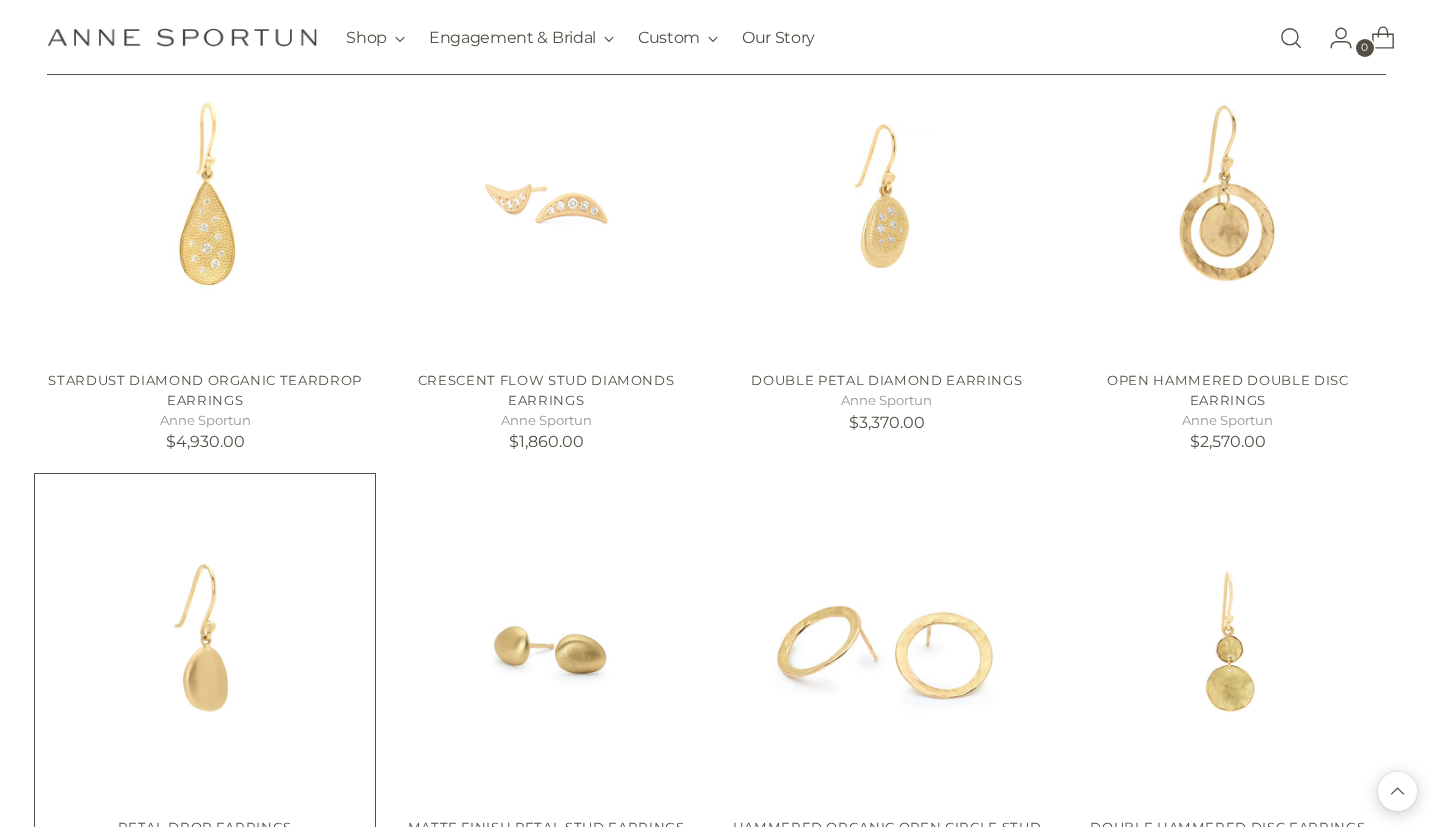 click at bounding box center [0, 0] 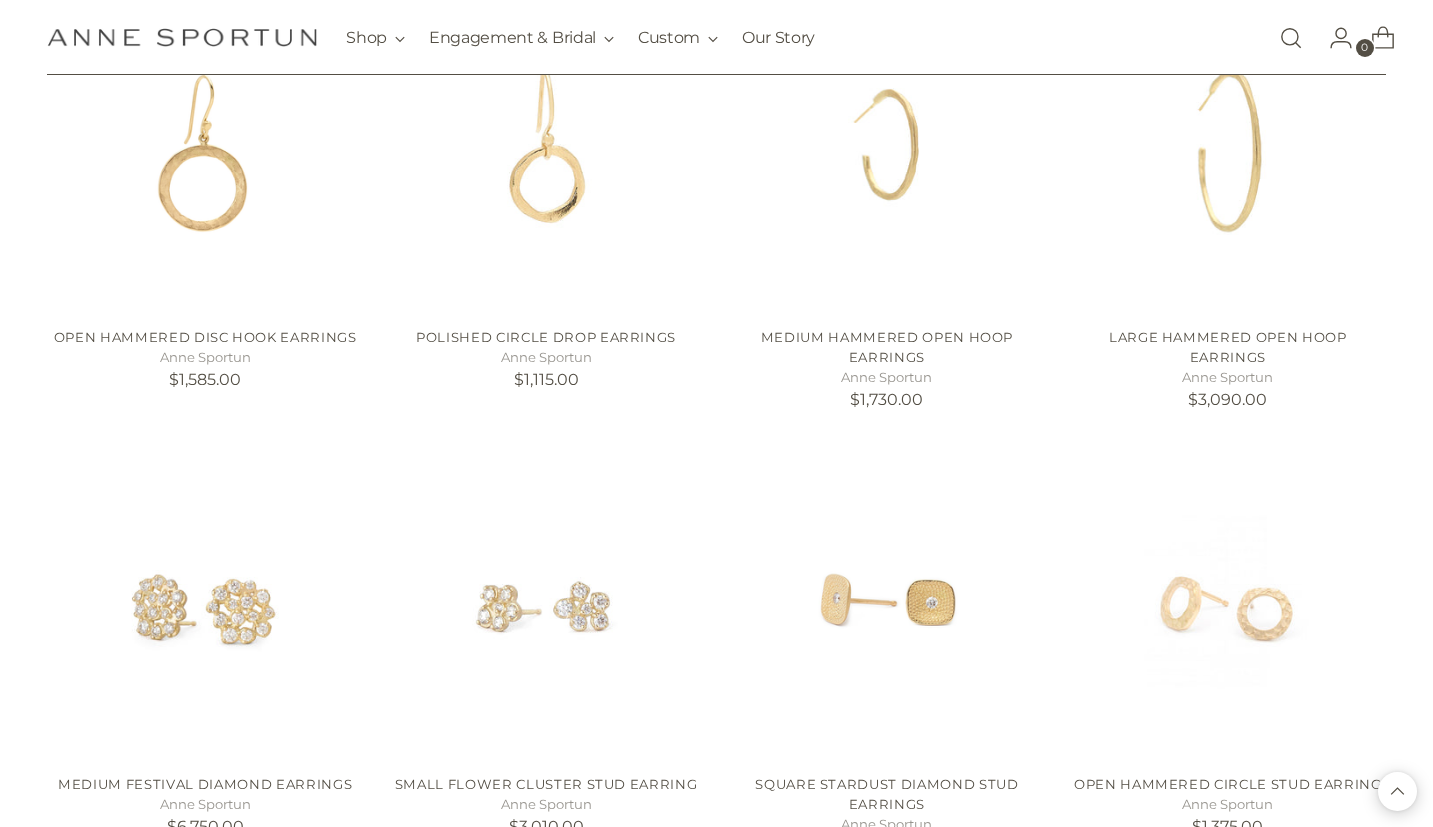 scroll, scrollTop: 42099, scrollLeft: 0, axis: vertical 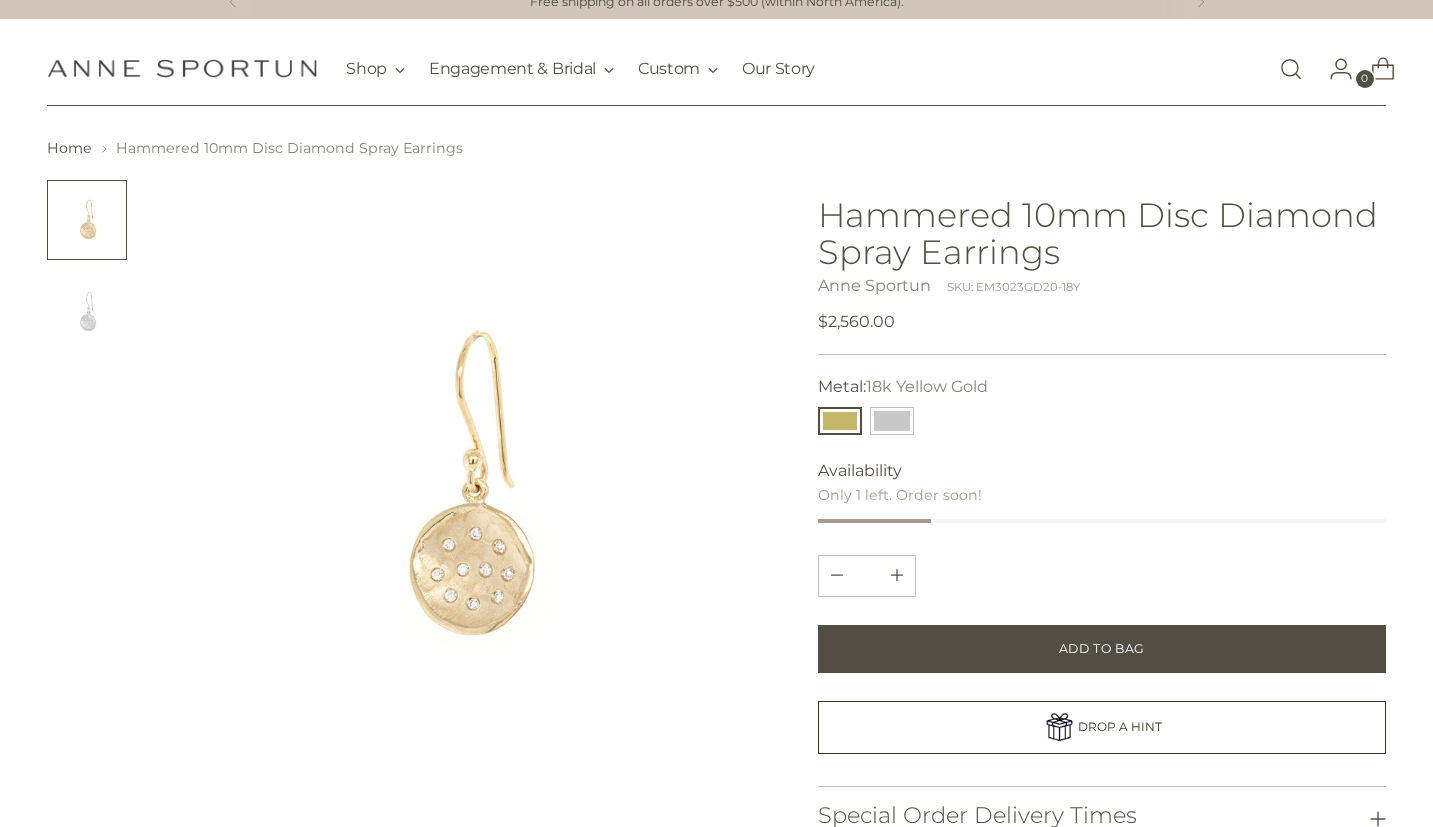 click at bounding box center (87, 220) 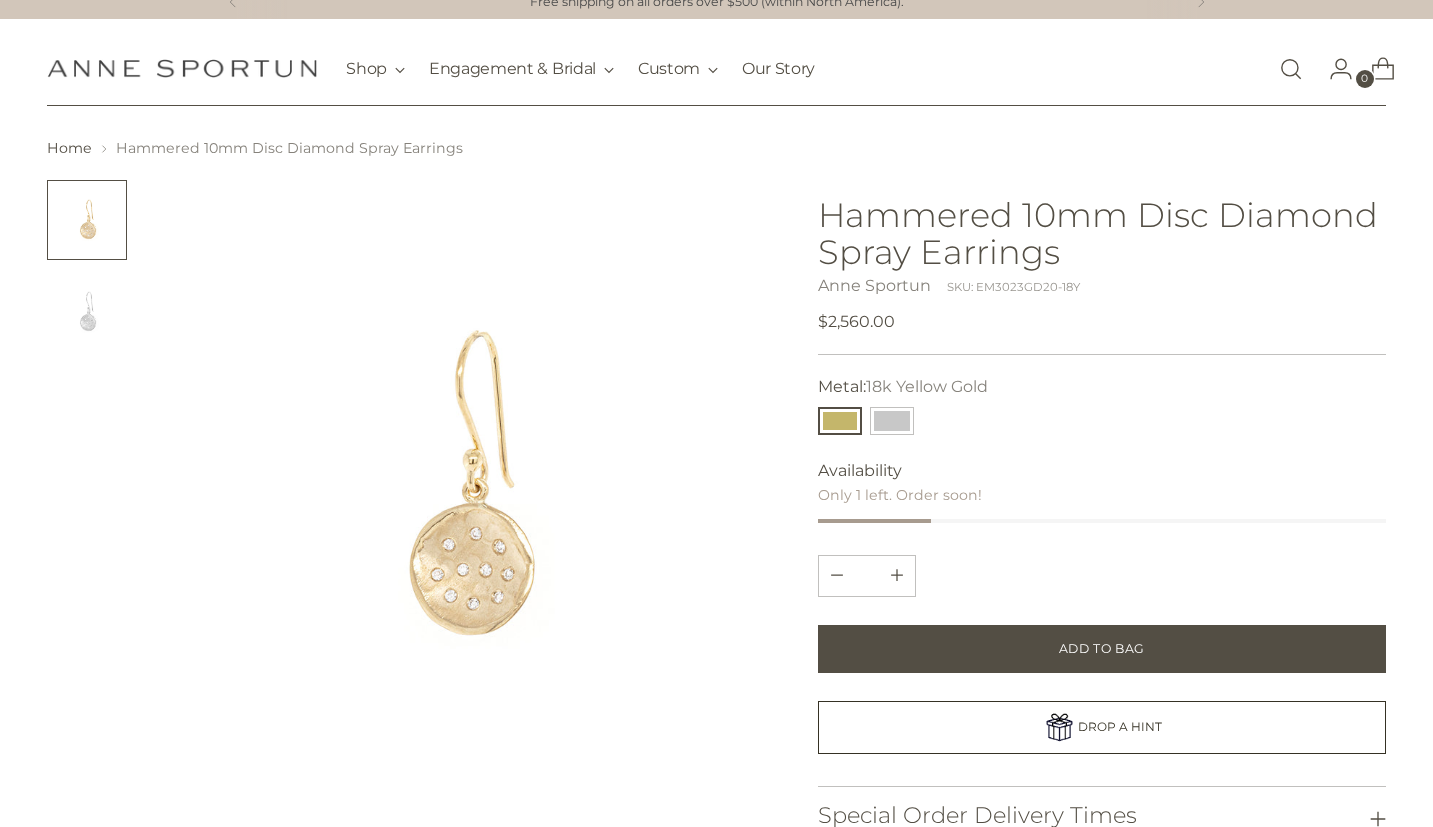 click at bounding box center (462, 487) 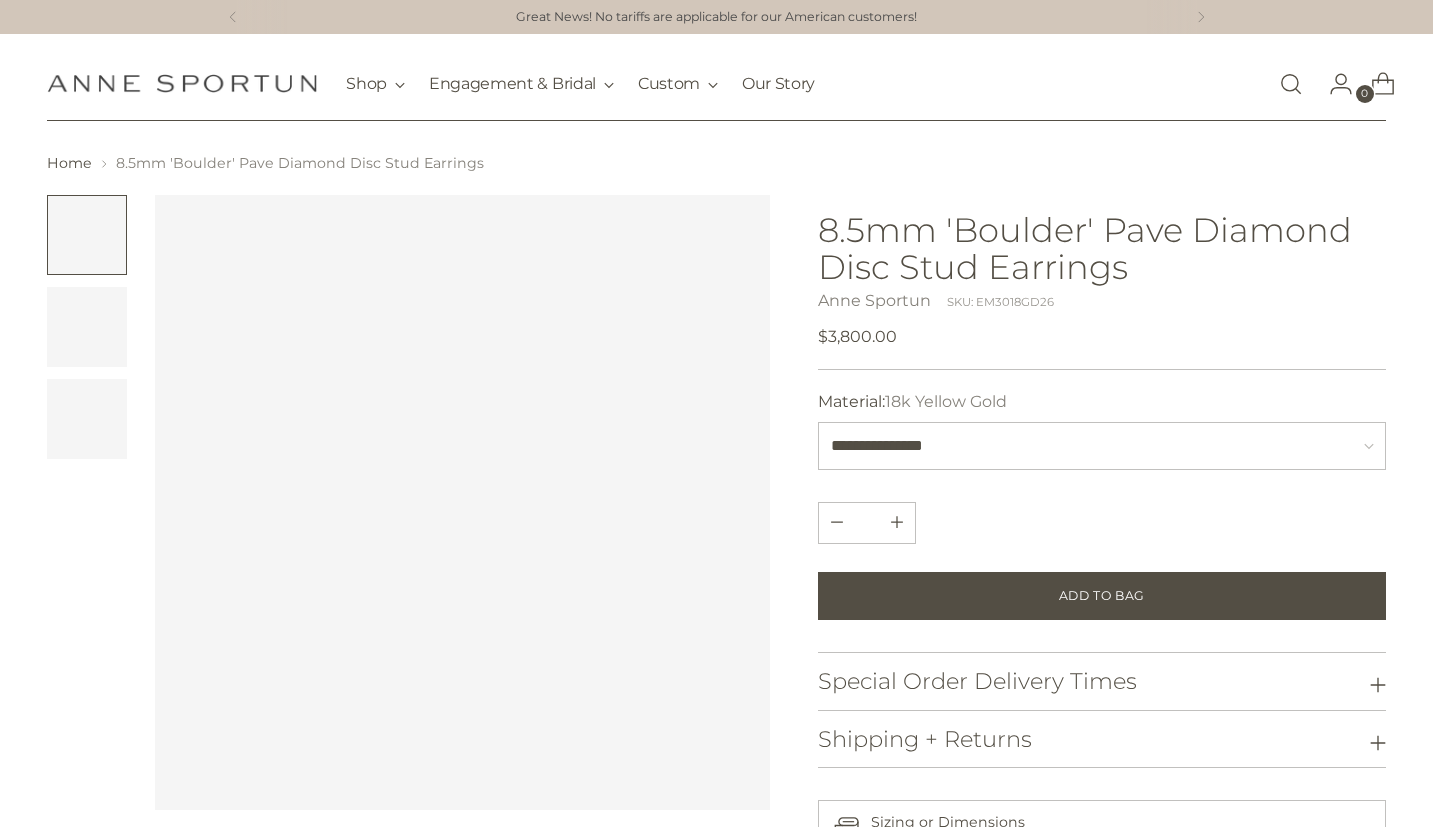scroll, scrollTop: 0, scrollLeft: 0, axis: both 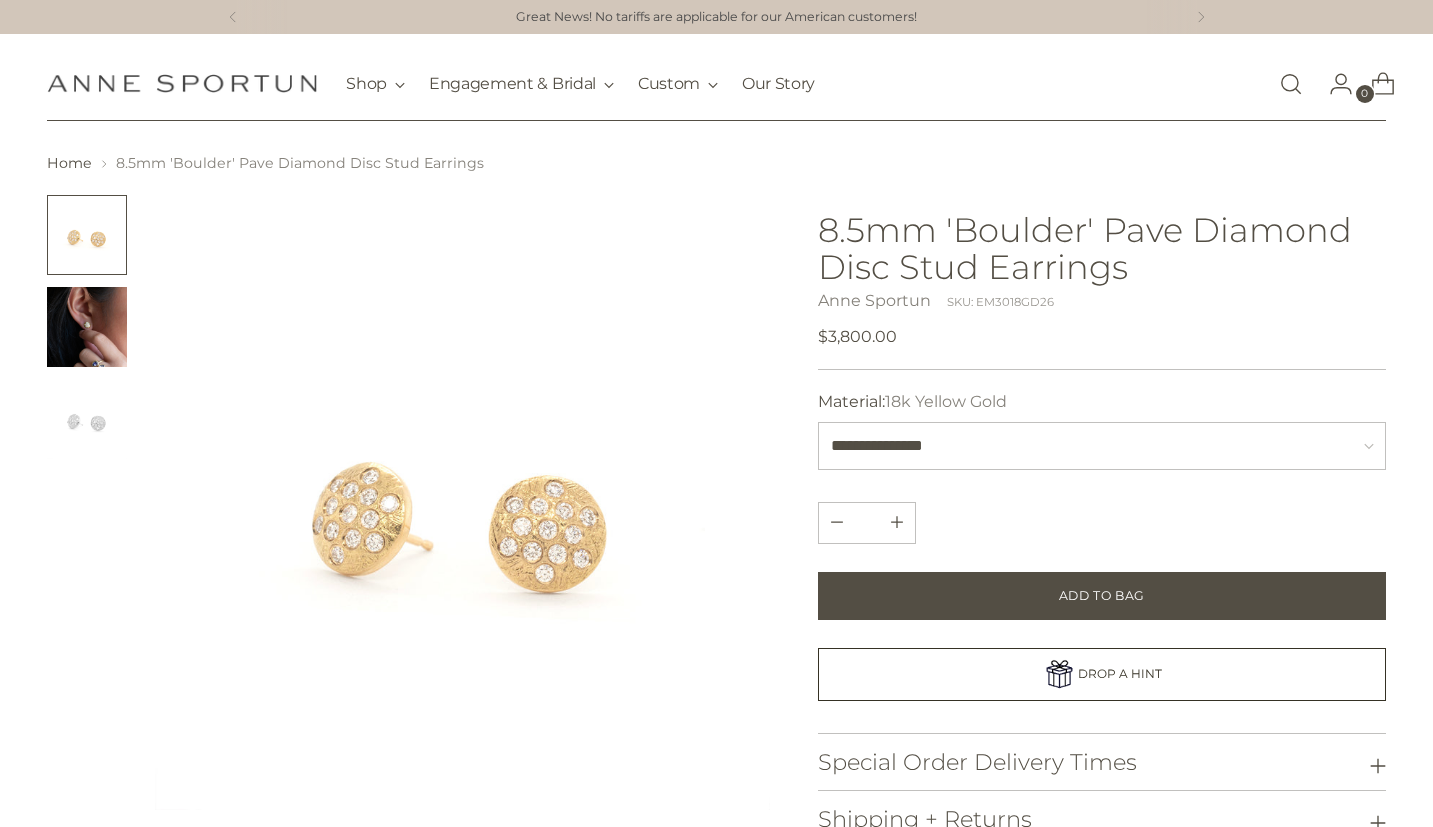 click at bounding box center (87, 327) 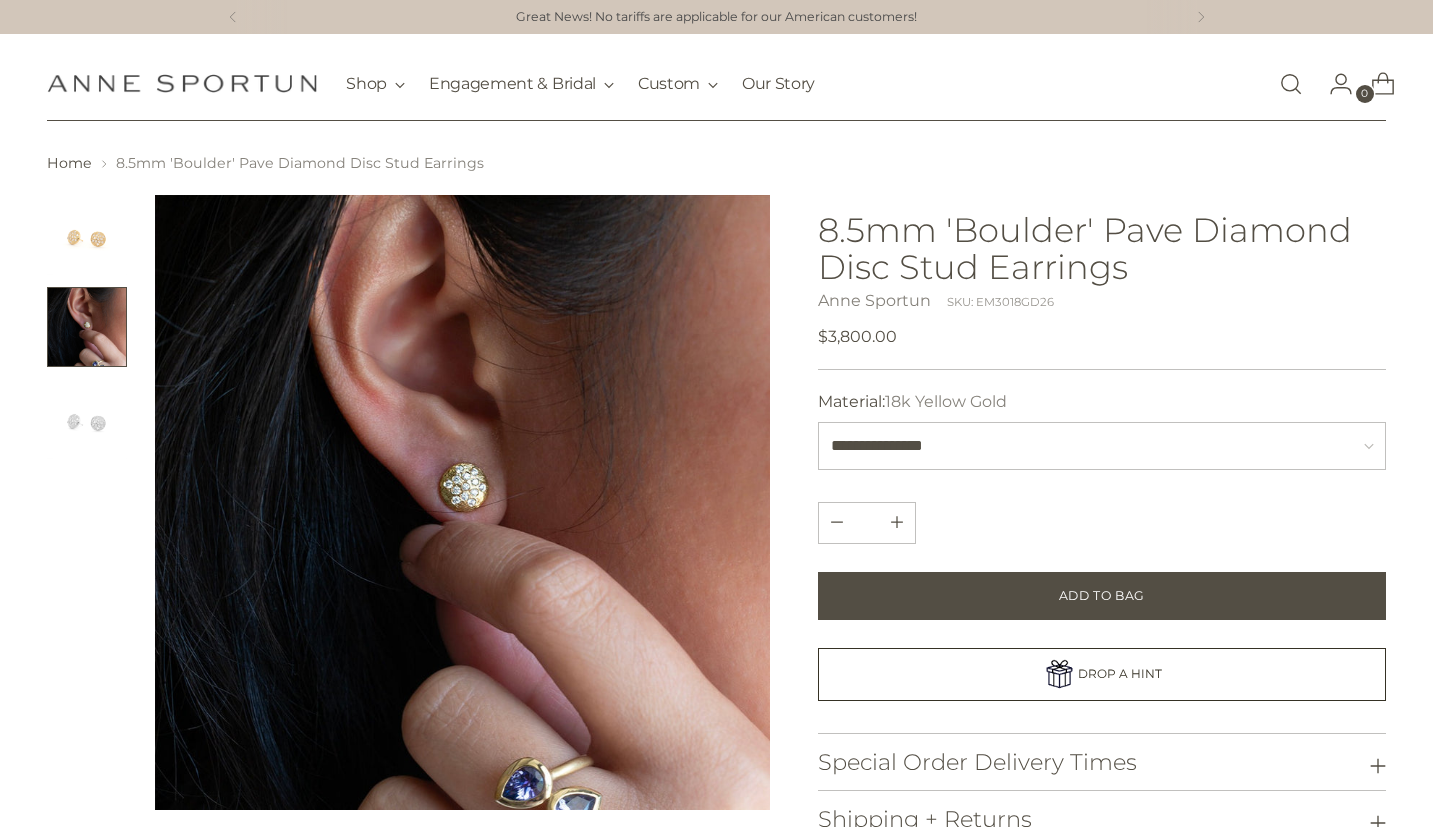 click at bounding box center [0, 0] 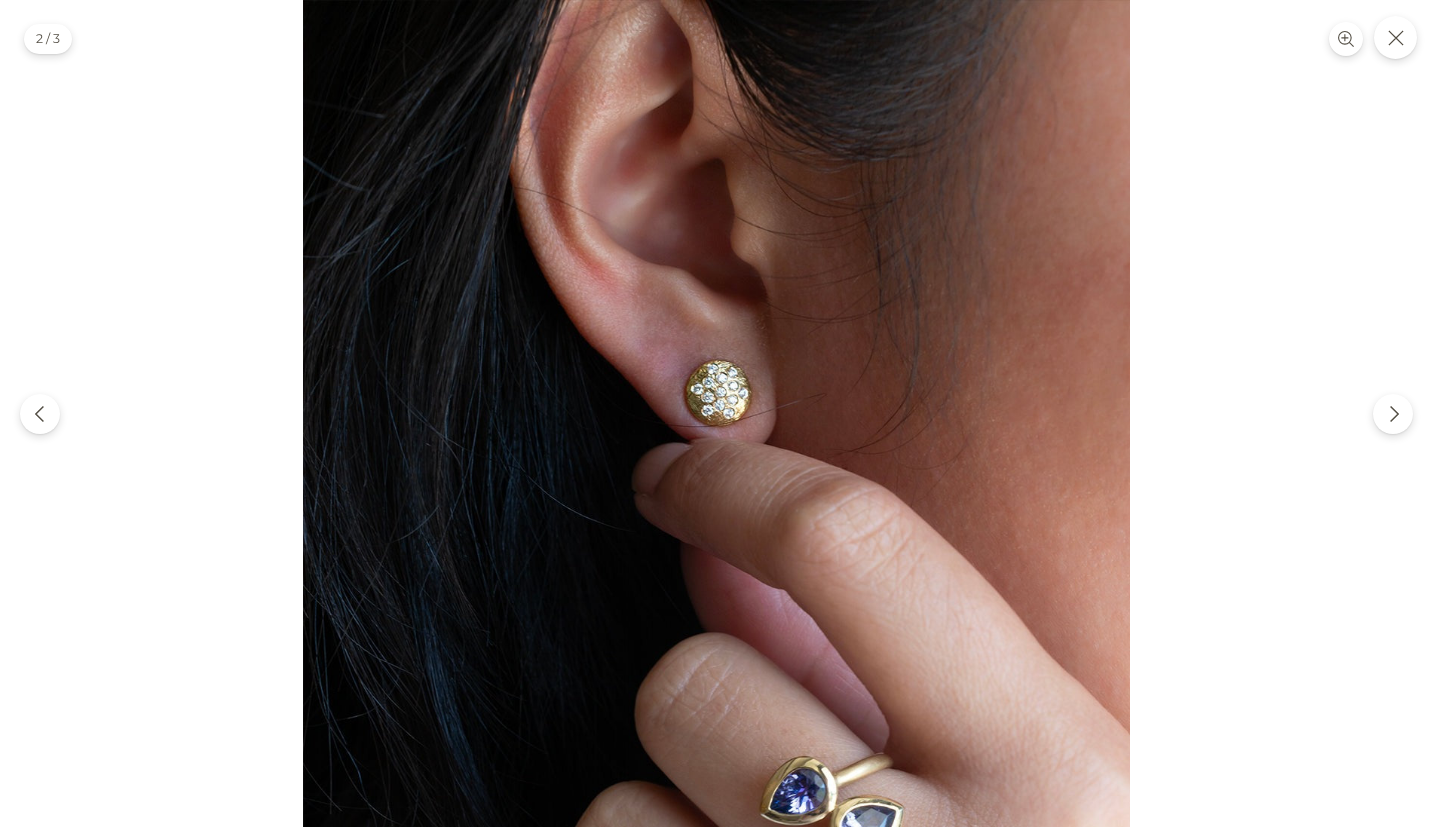 click at bounding box center [716, 413] 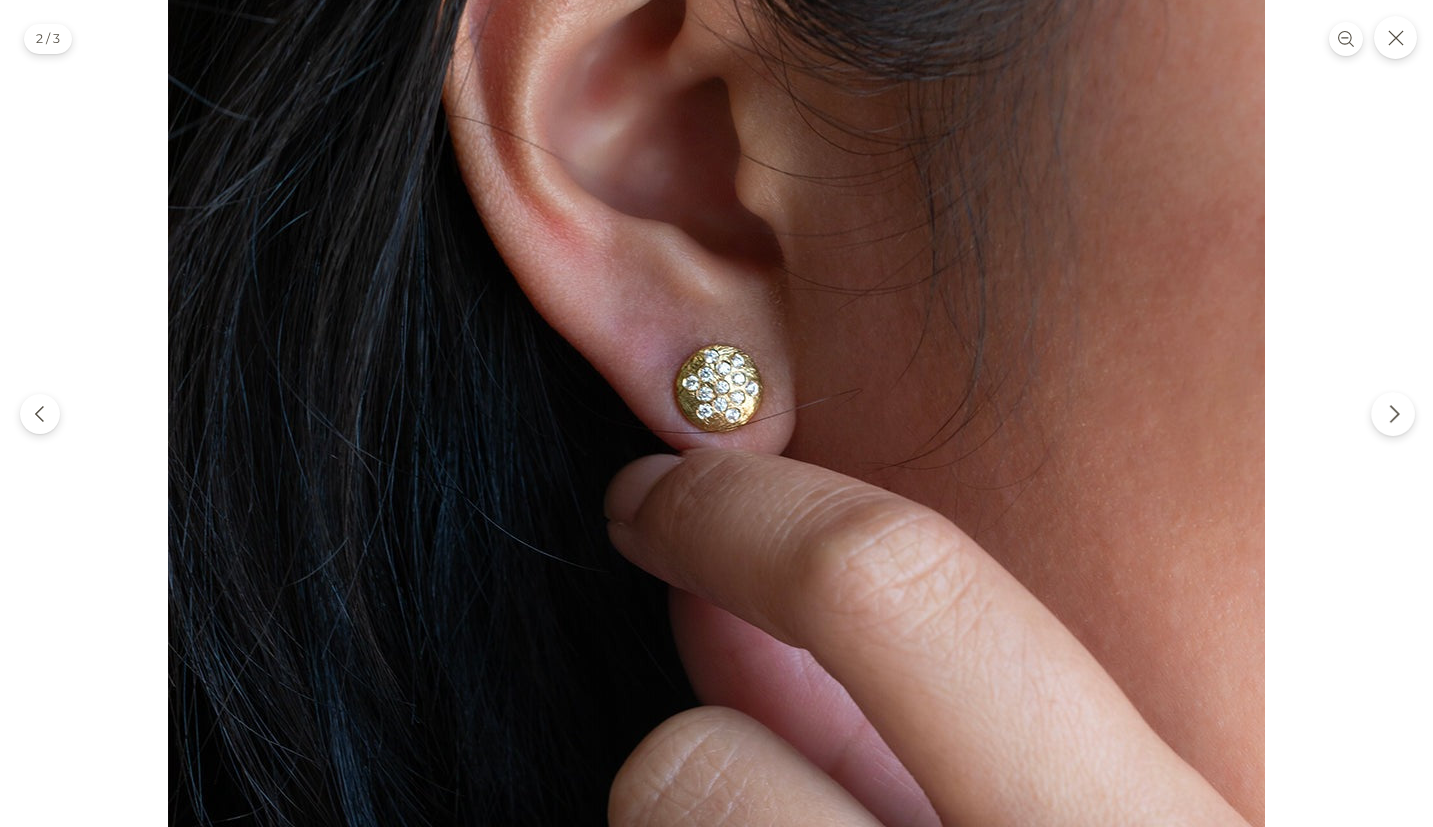 click at bounding box center [1394, 414] 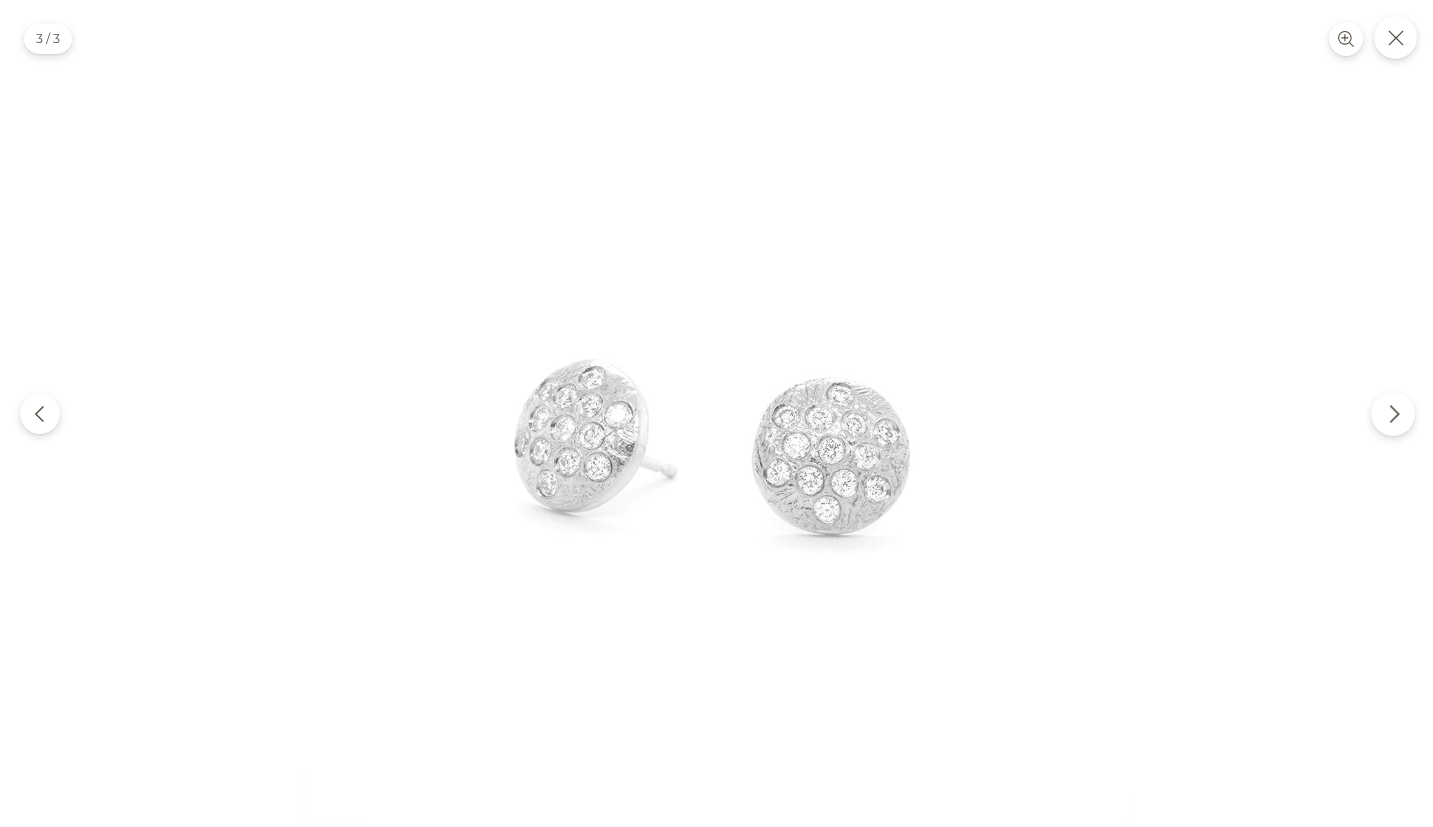 click at bounding box center [1394, 414] 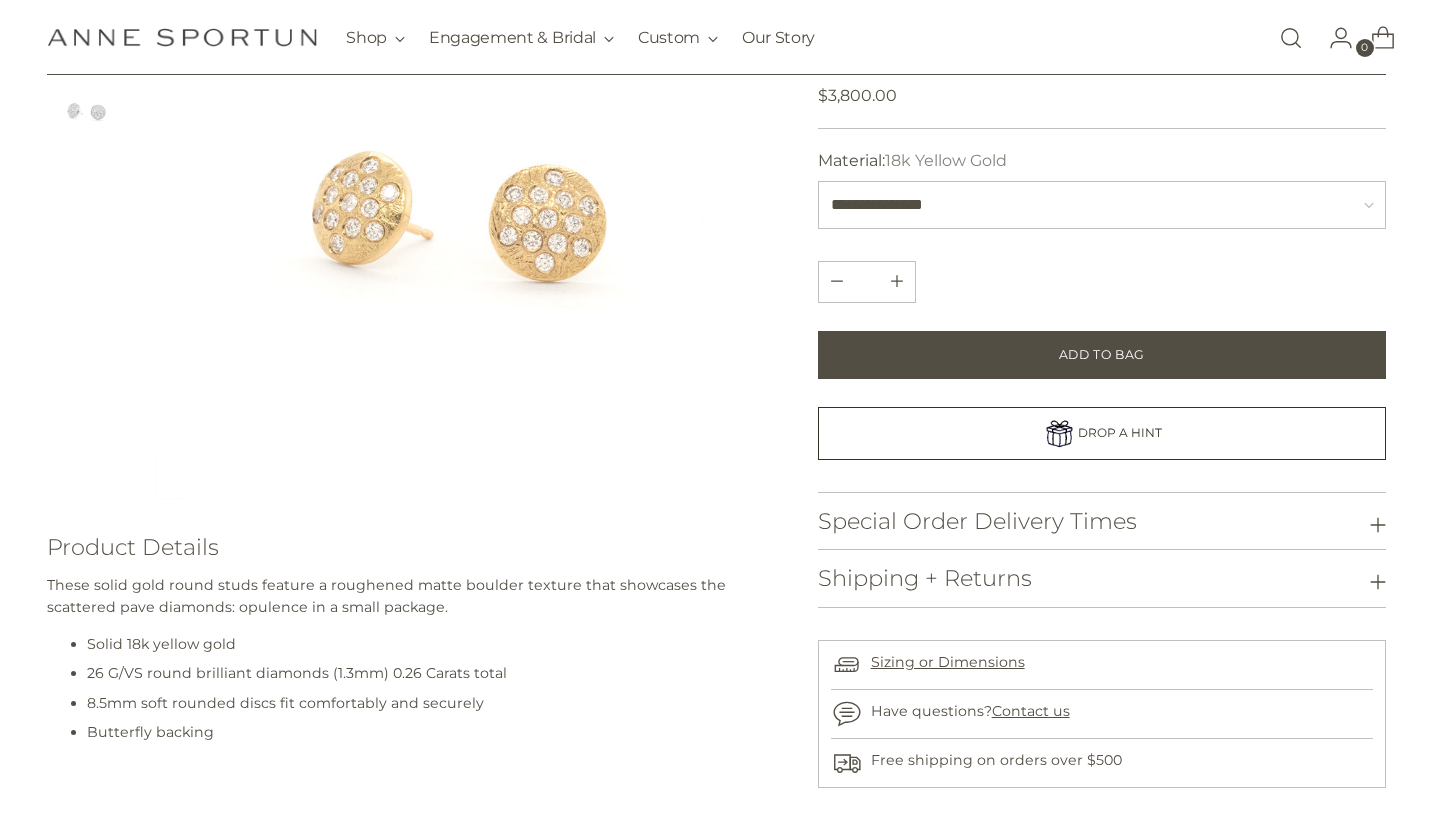 scroll, scrollTop: 312, scrollLeft: 0, axis: vertical 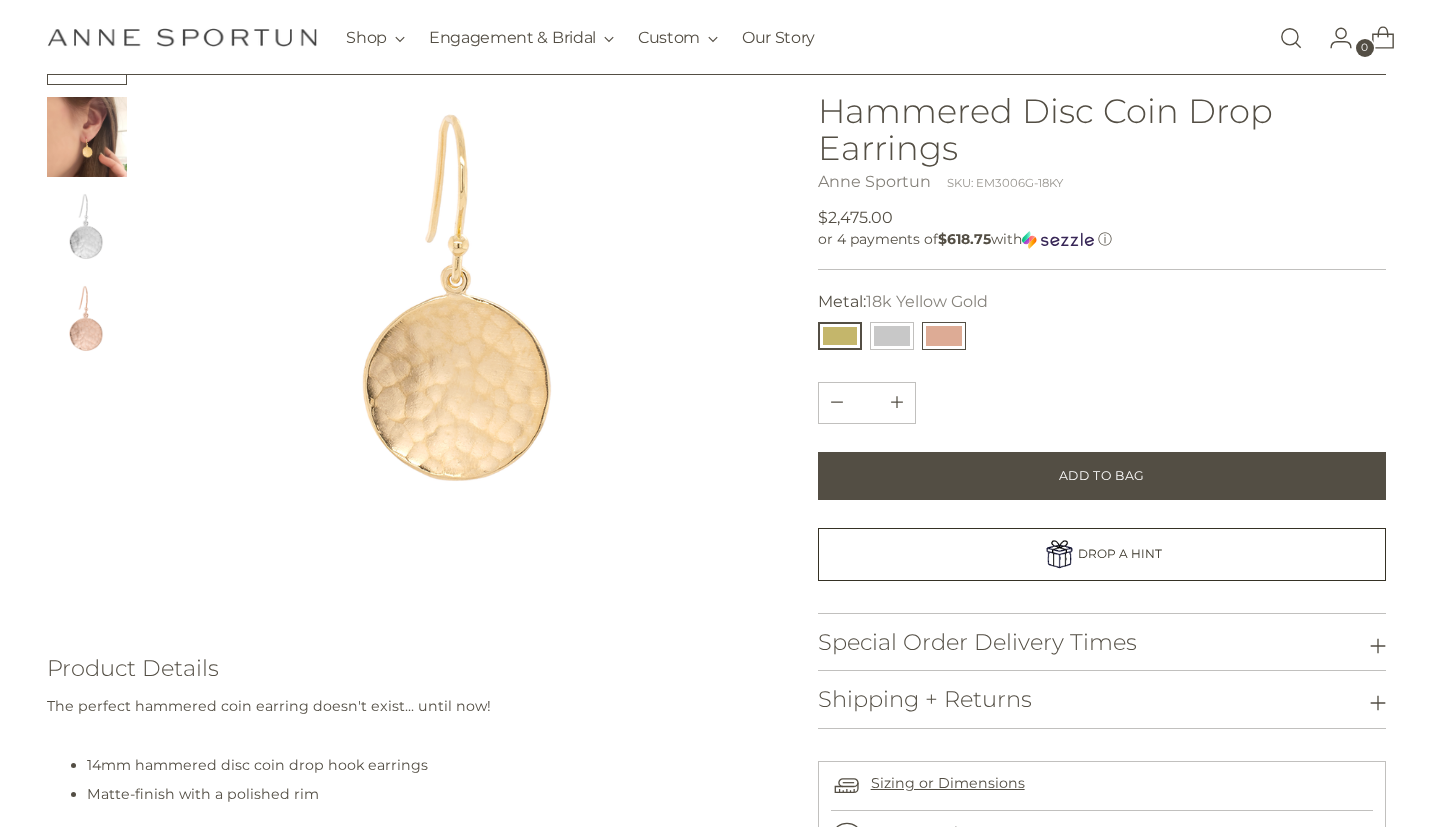 click at bounding box center [944, 336] 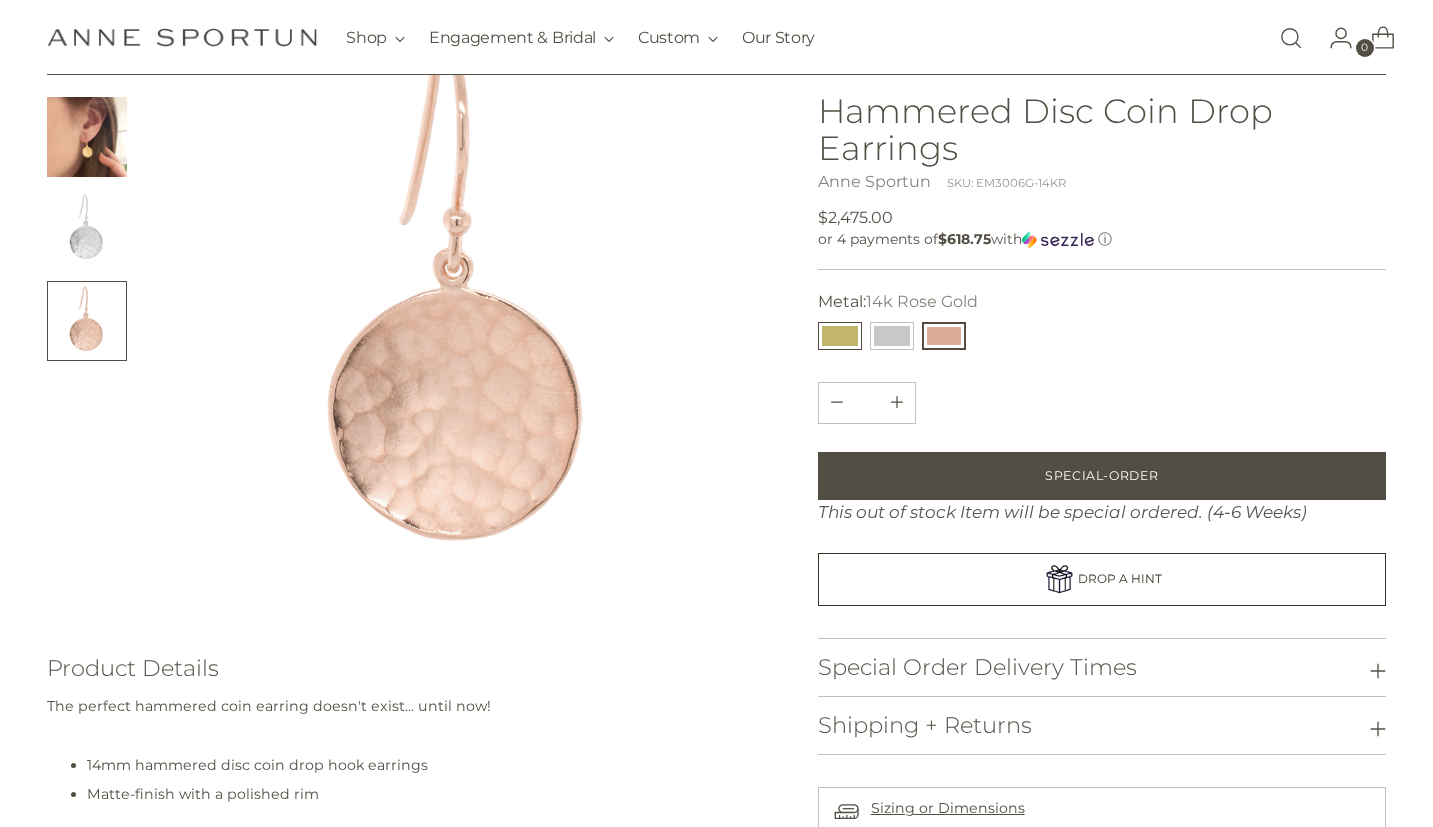click at bounding box center [840, 336] 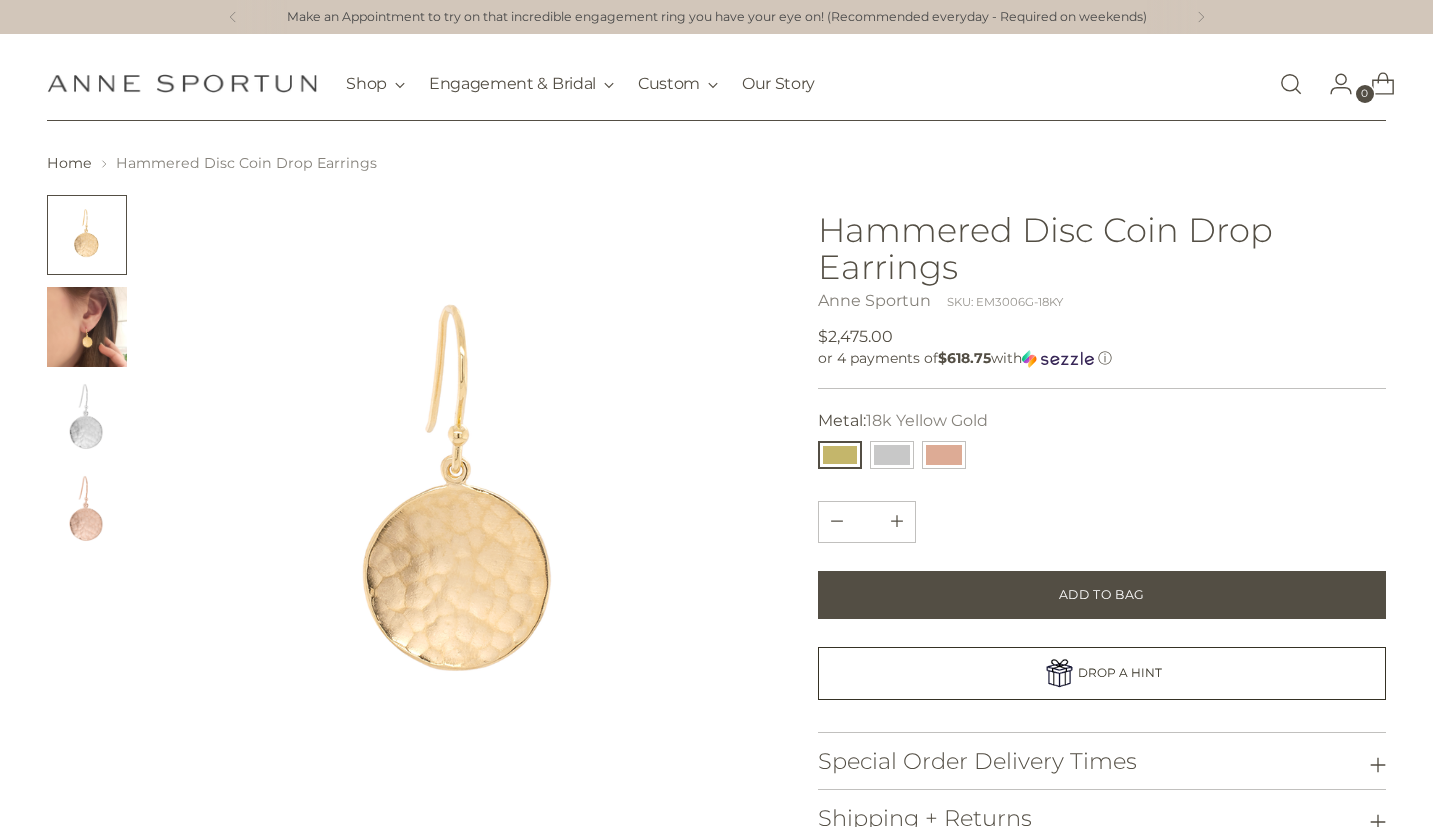 scroll, scrollTop: 0, scrollLeft: 0, axis: both 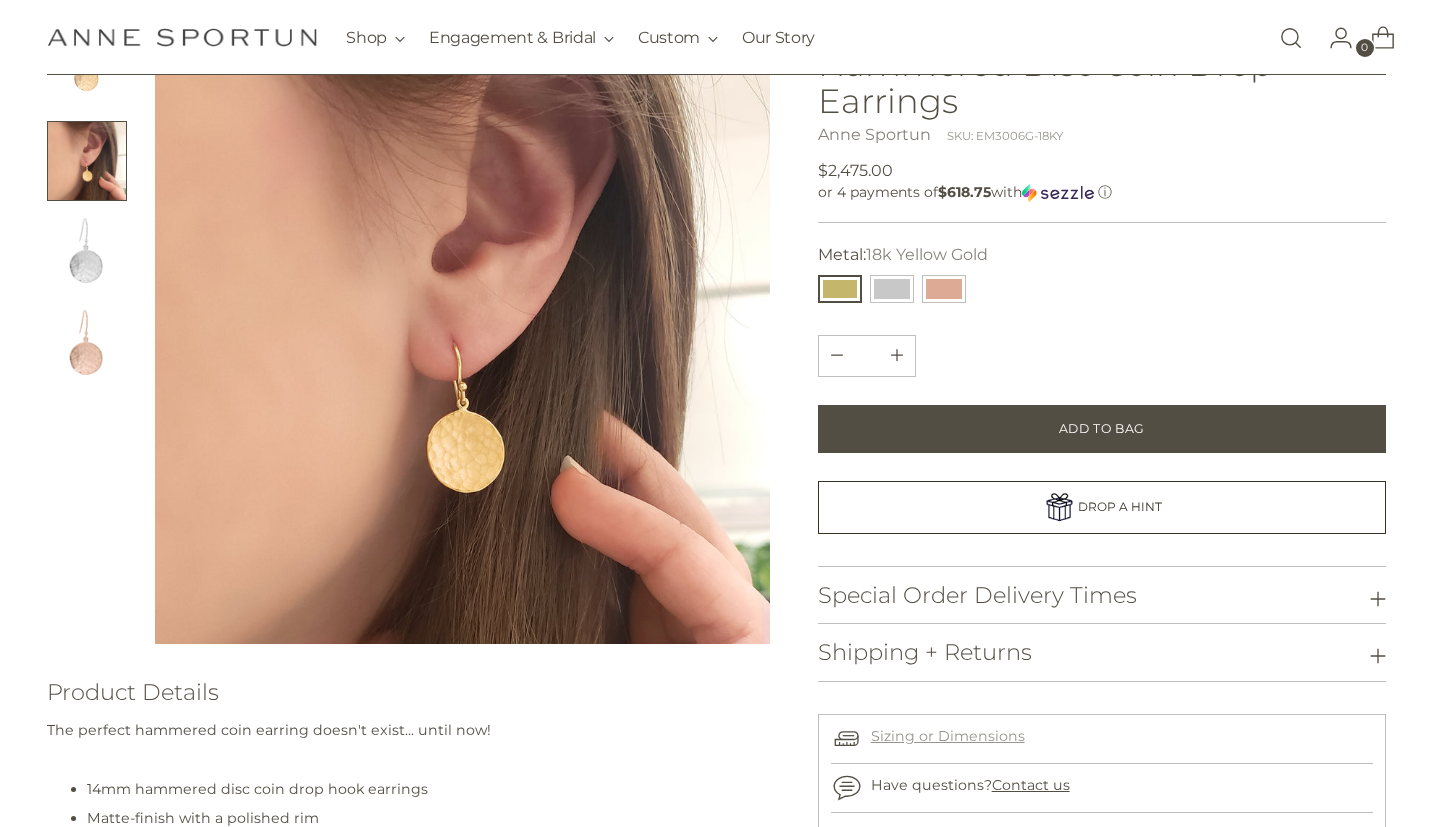 click on "Sizing or Dimensions" at bounding box center (948, 736) 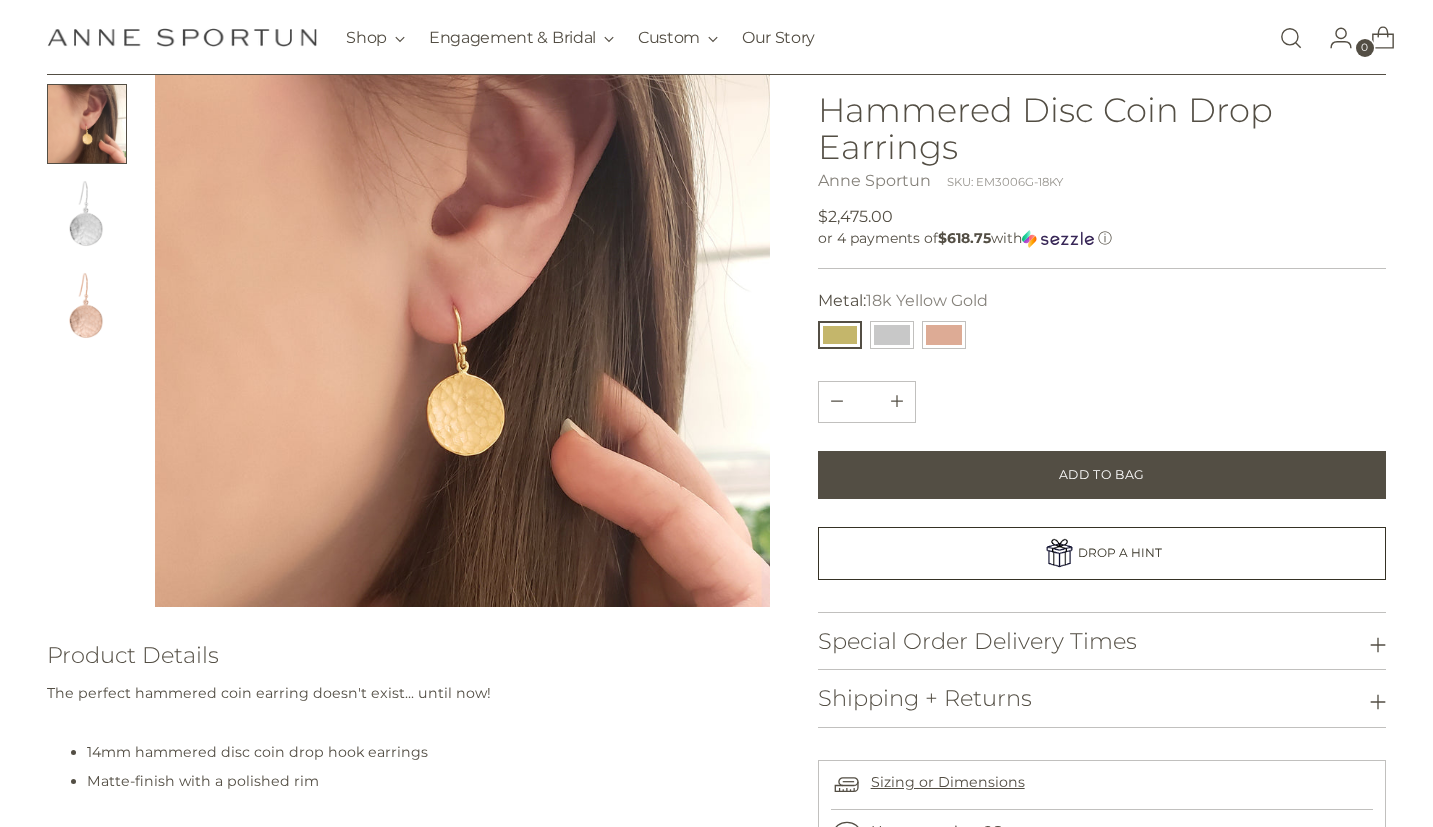 scroll, scrollTop: 172, scrollLeft: 0, axis: vertical 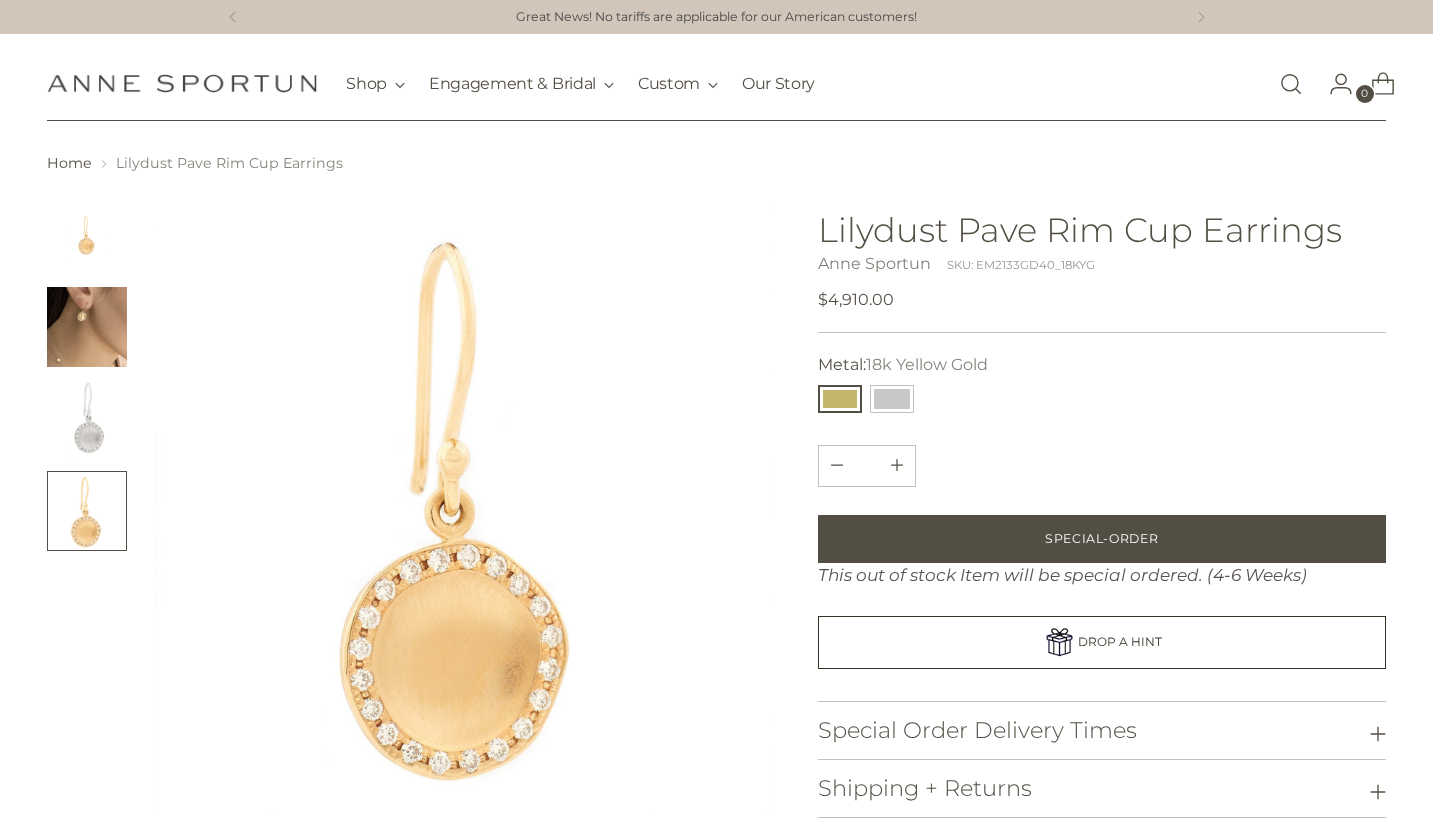 click at bounding box center [87, 327] 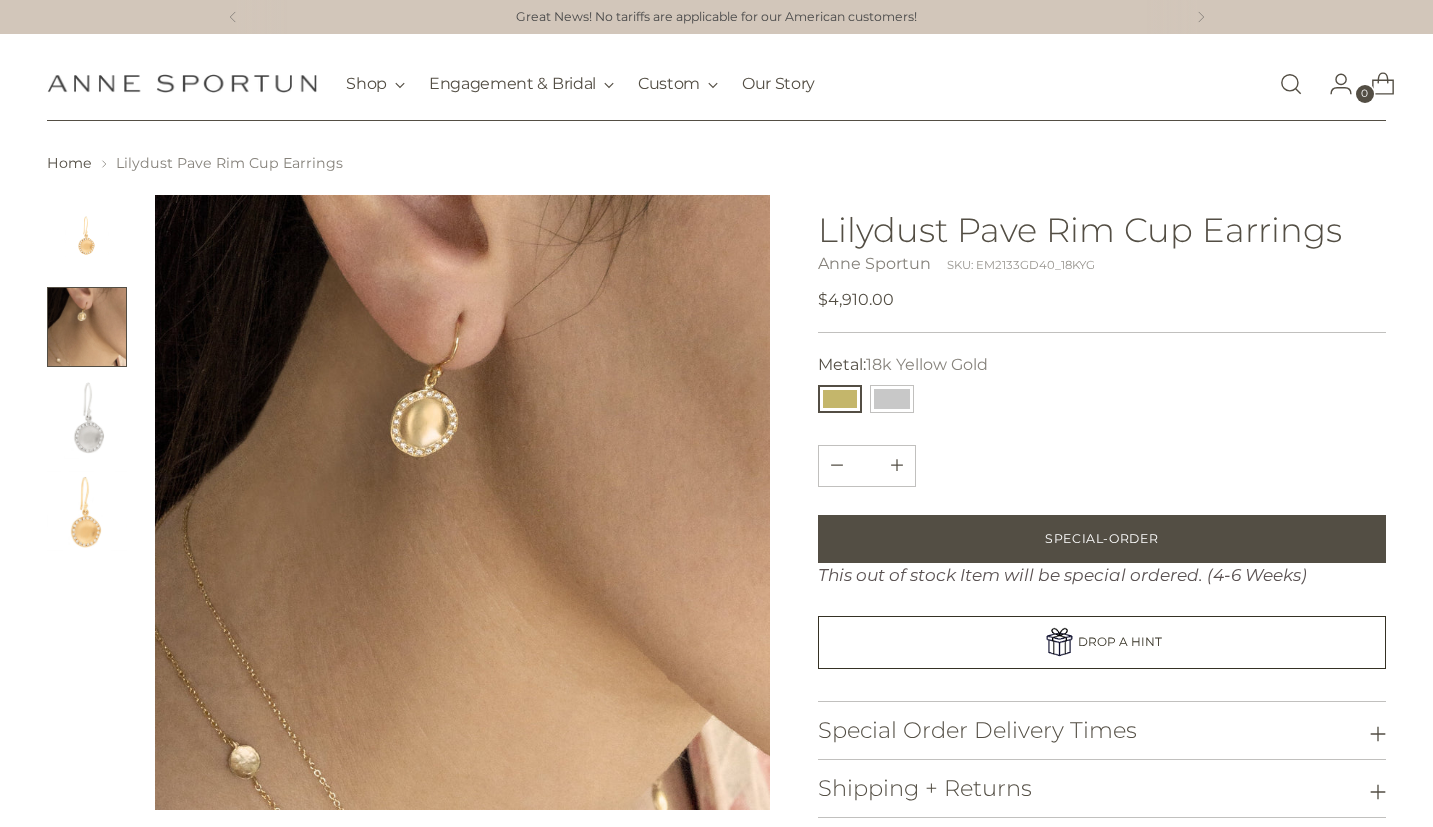 click at bounding box center [0, 0] 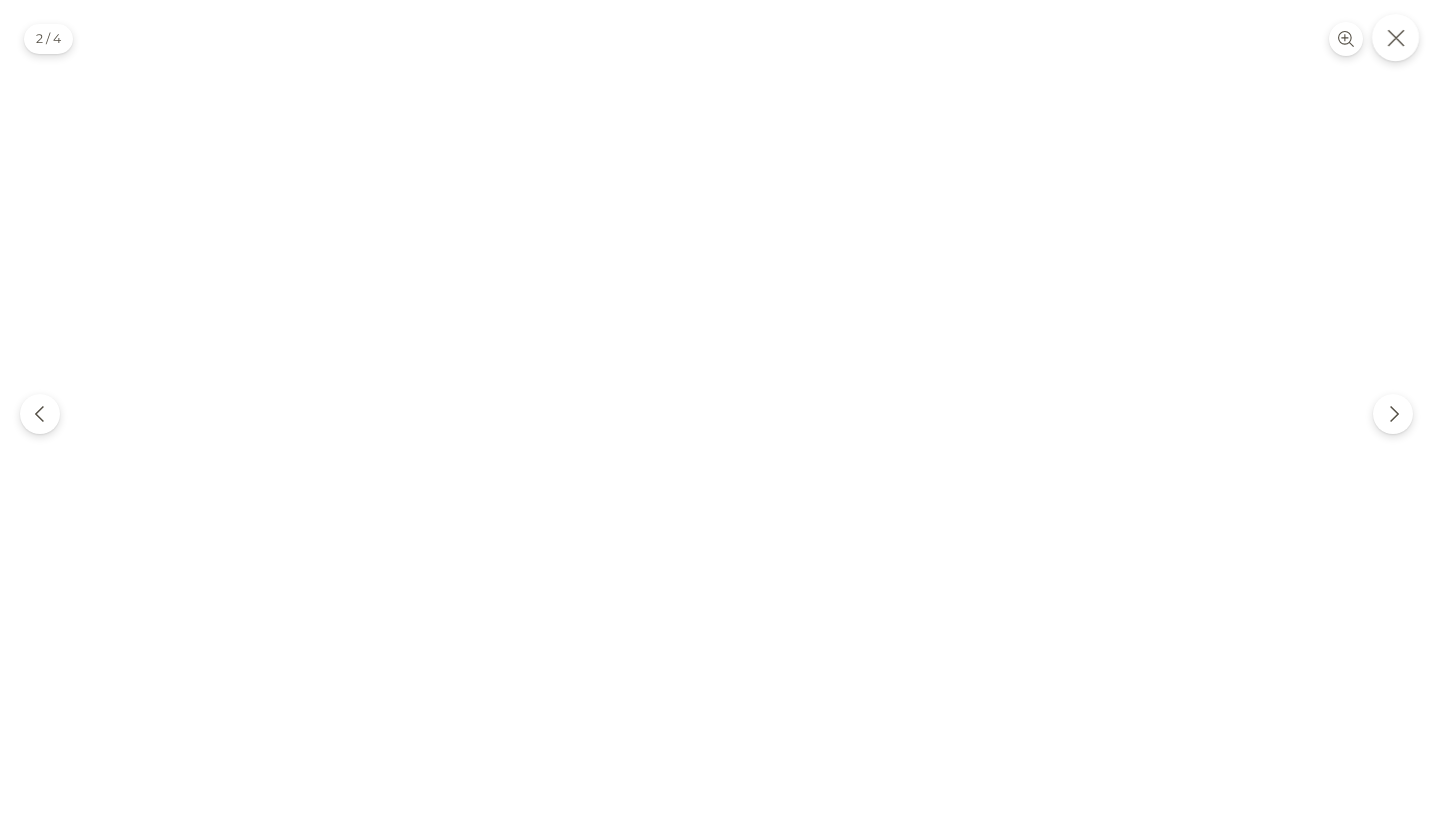 click at bounding box center [1396, 38] 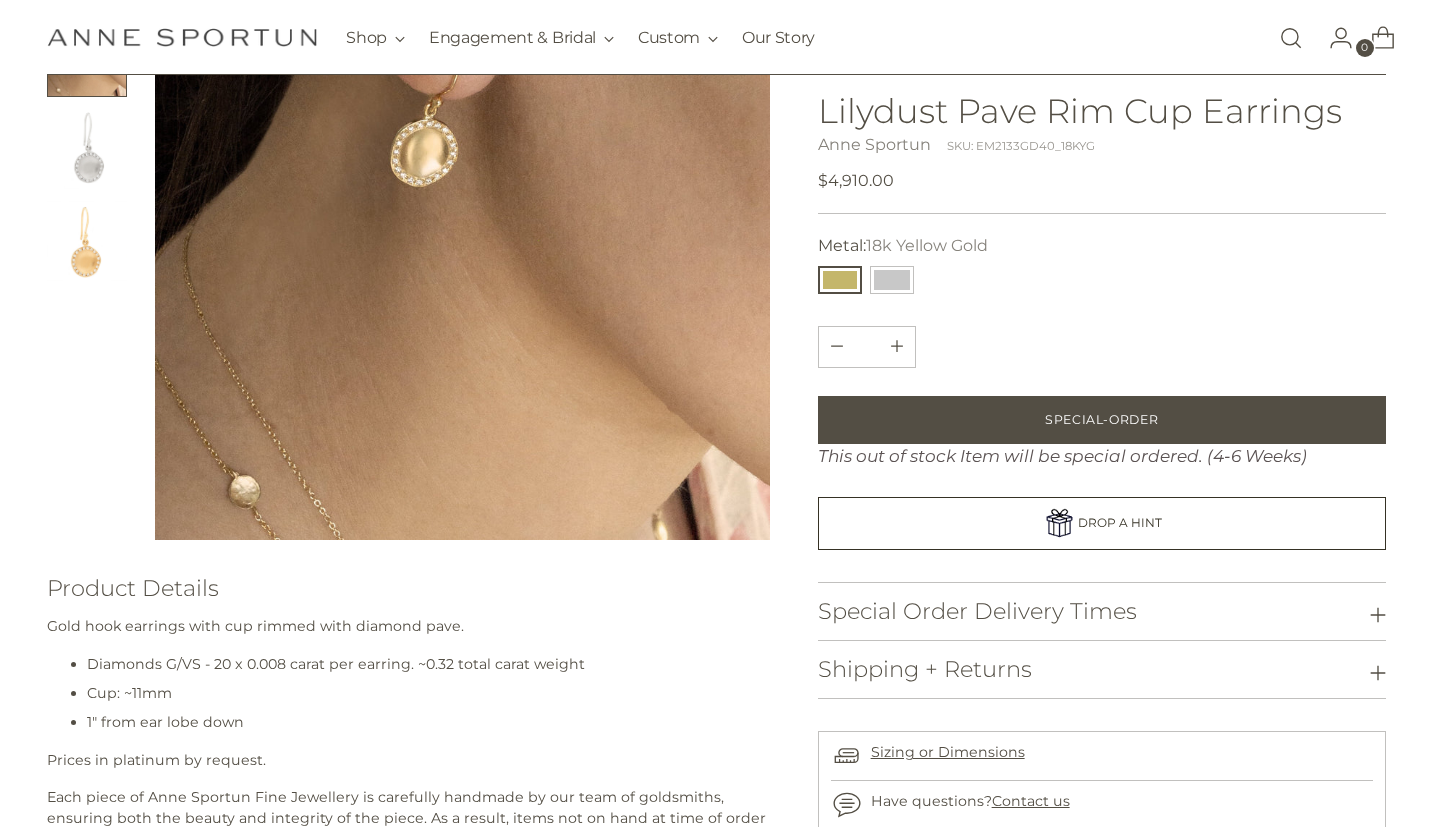 scroll, scrollTop: 194, scrollLeft: 0, axis: vertical 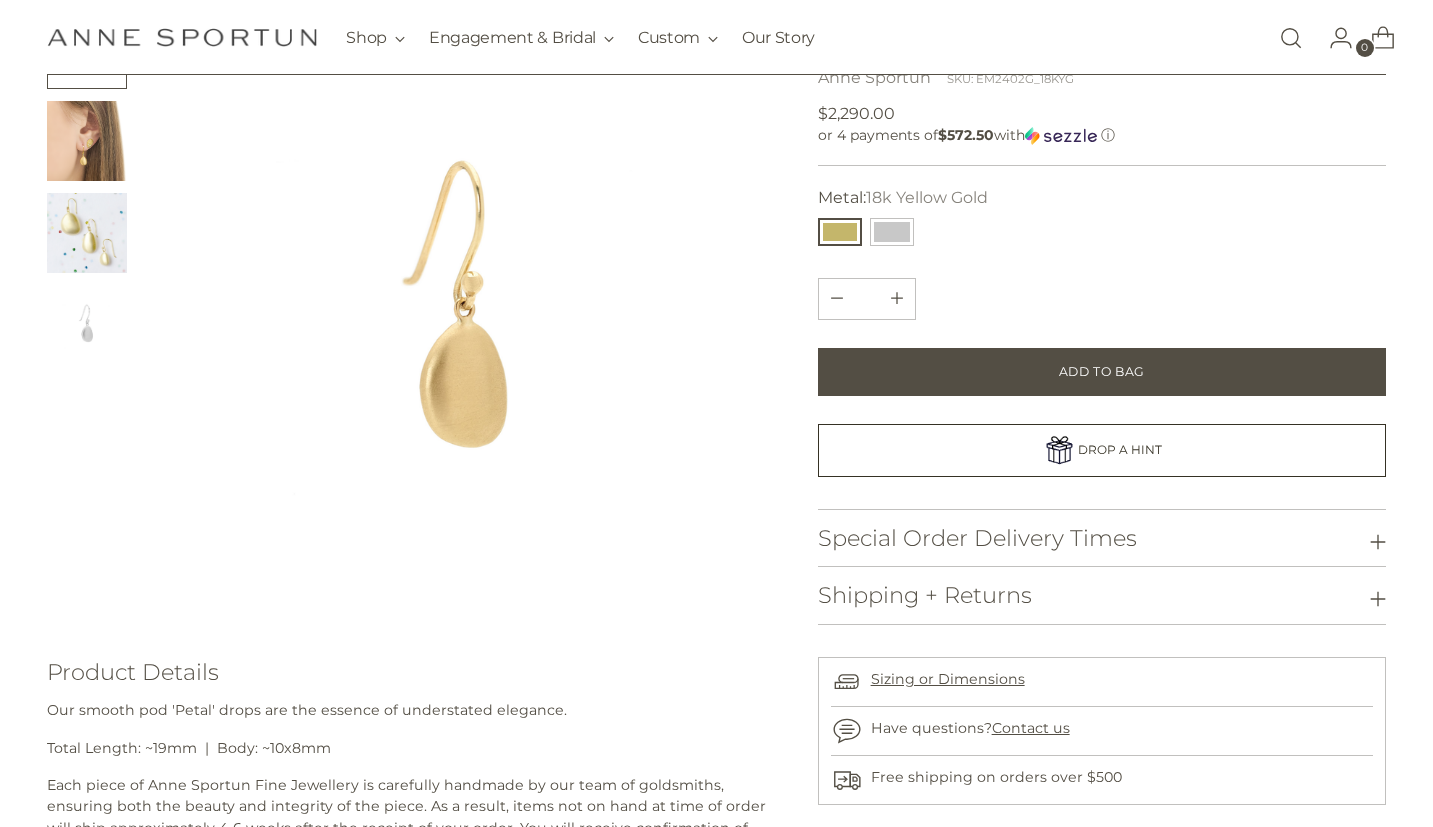 click at bounding box center (87, 141) 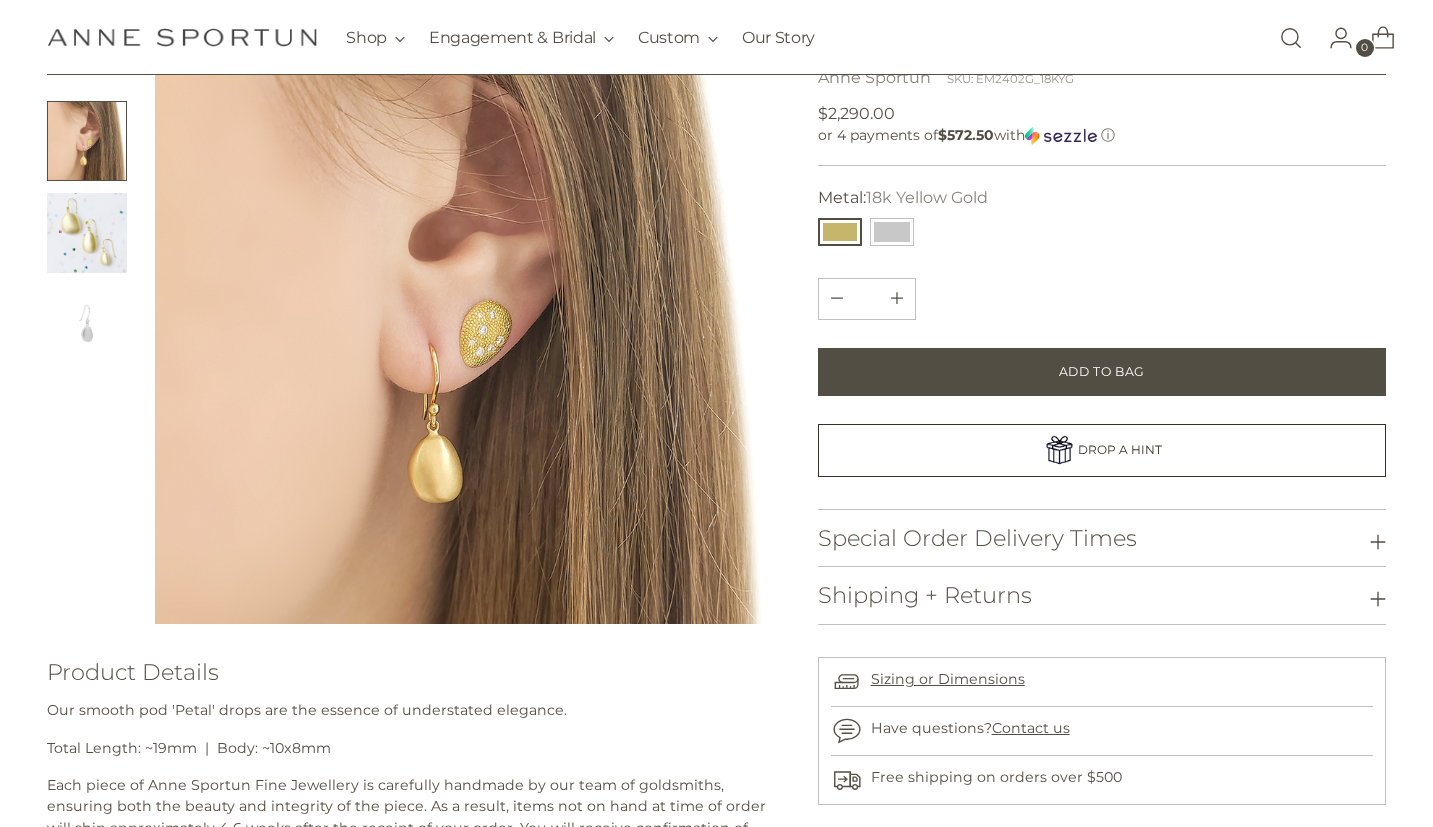 click at bounding box center [0, 0] 